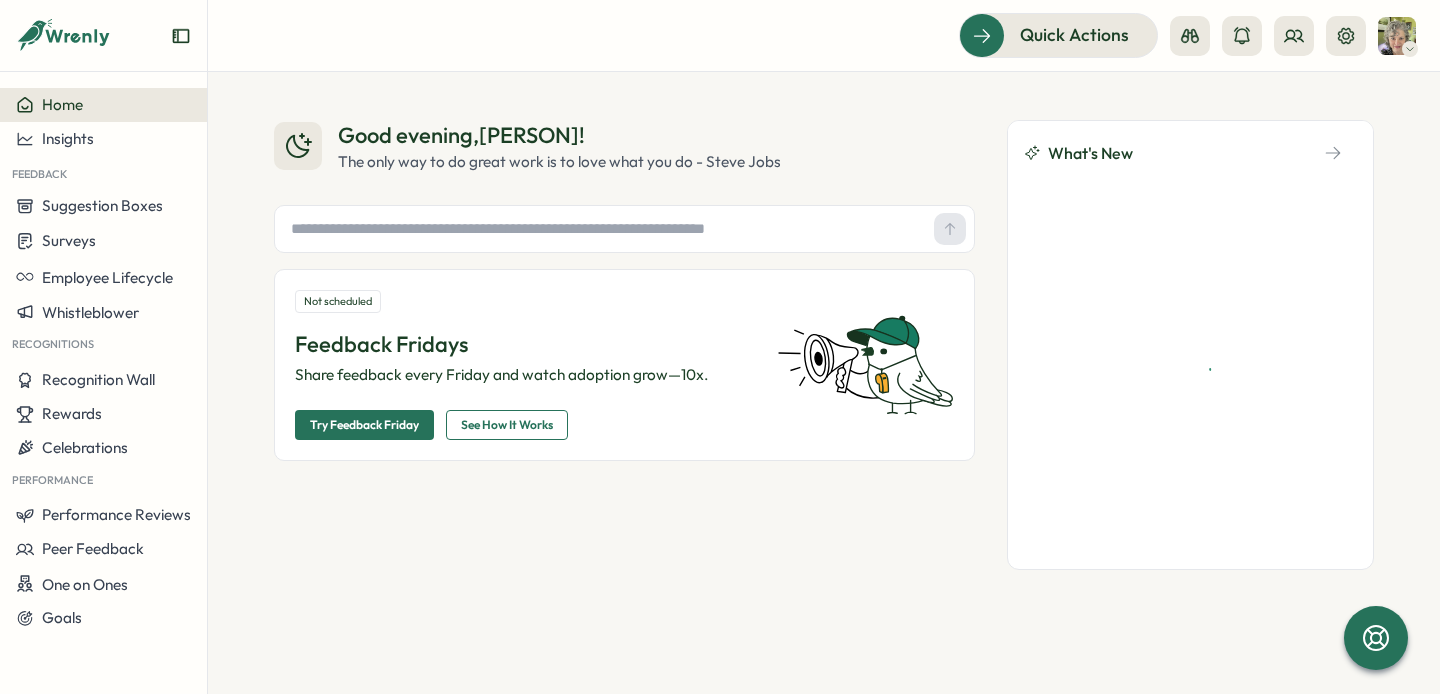scroll, scrollTop: 0, scrollLeft: 0, axis: both 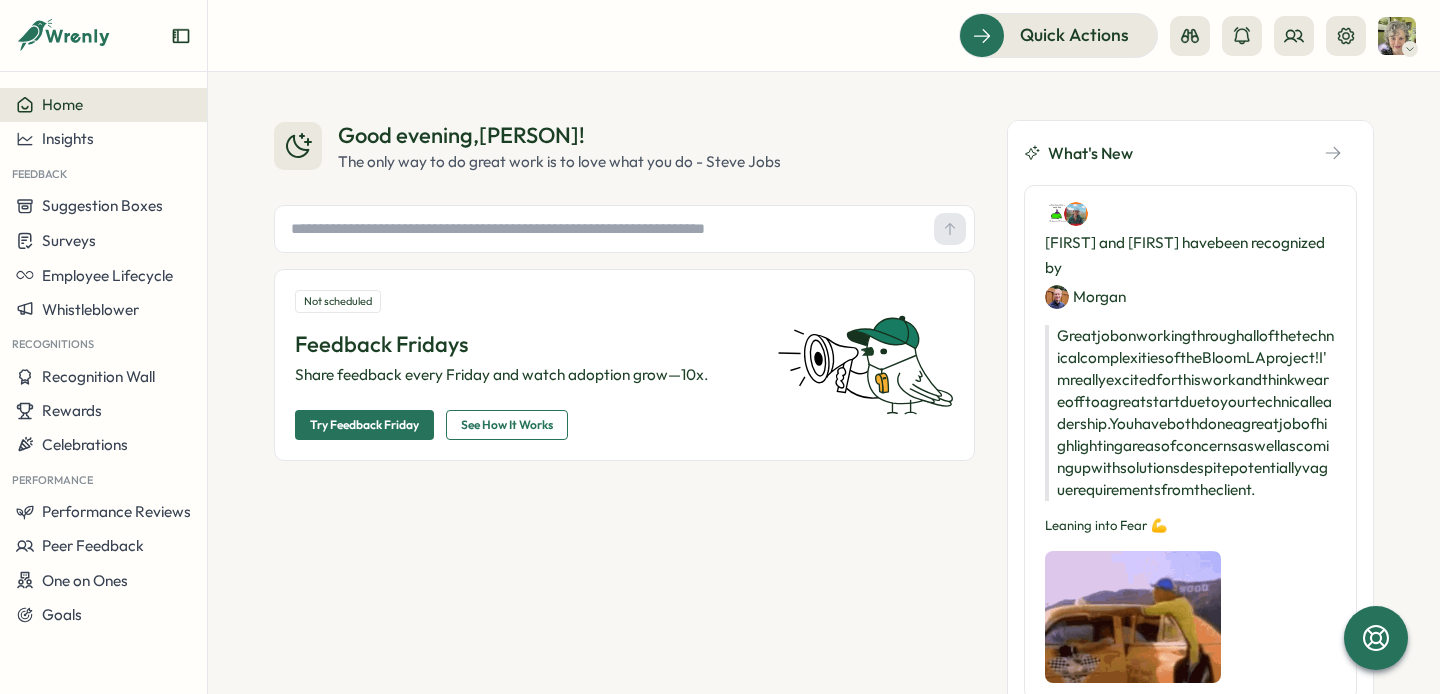 click on "Home" at bounding box center (103, 105) 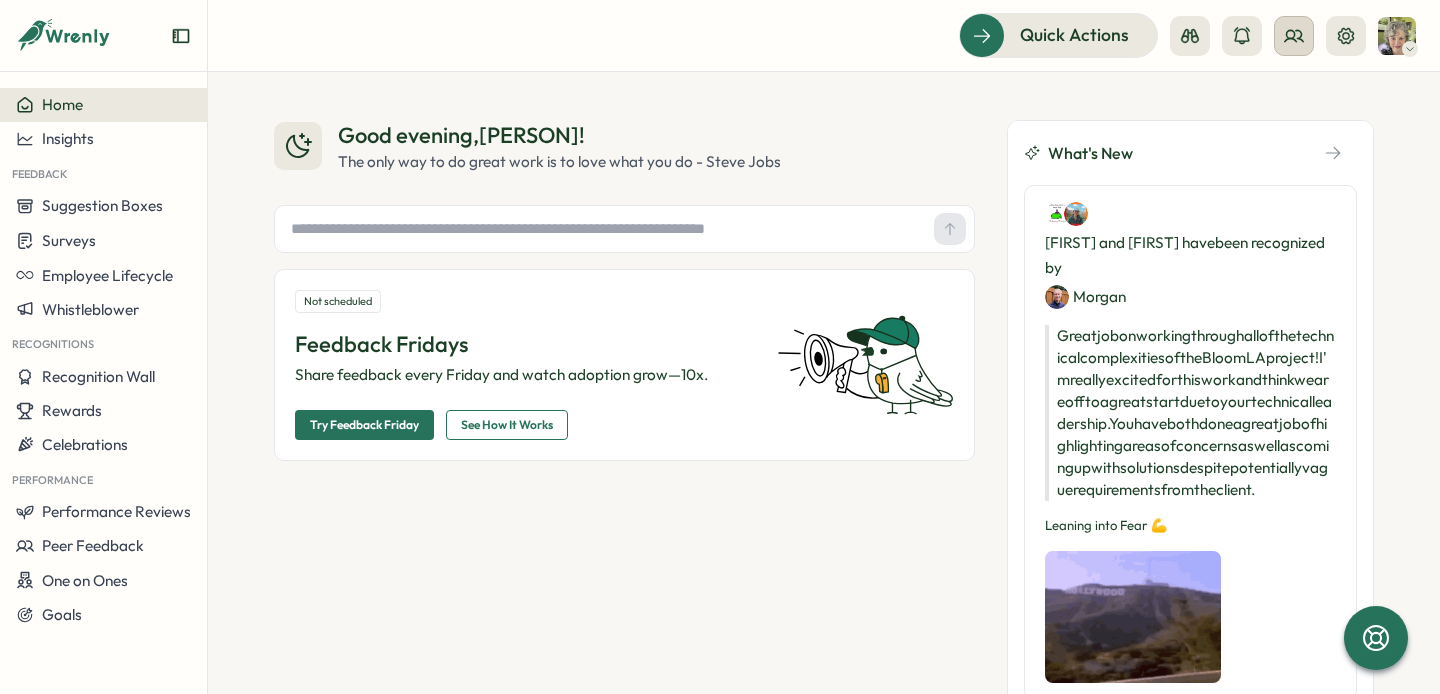 click 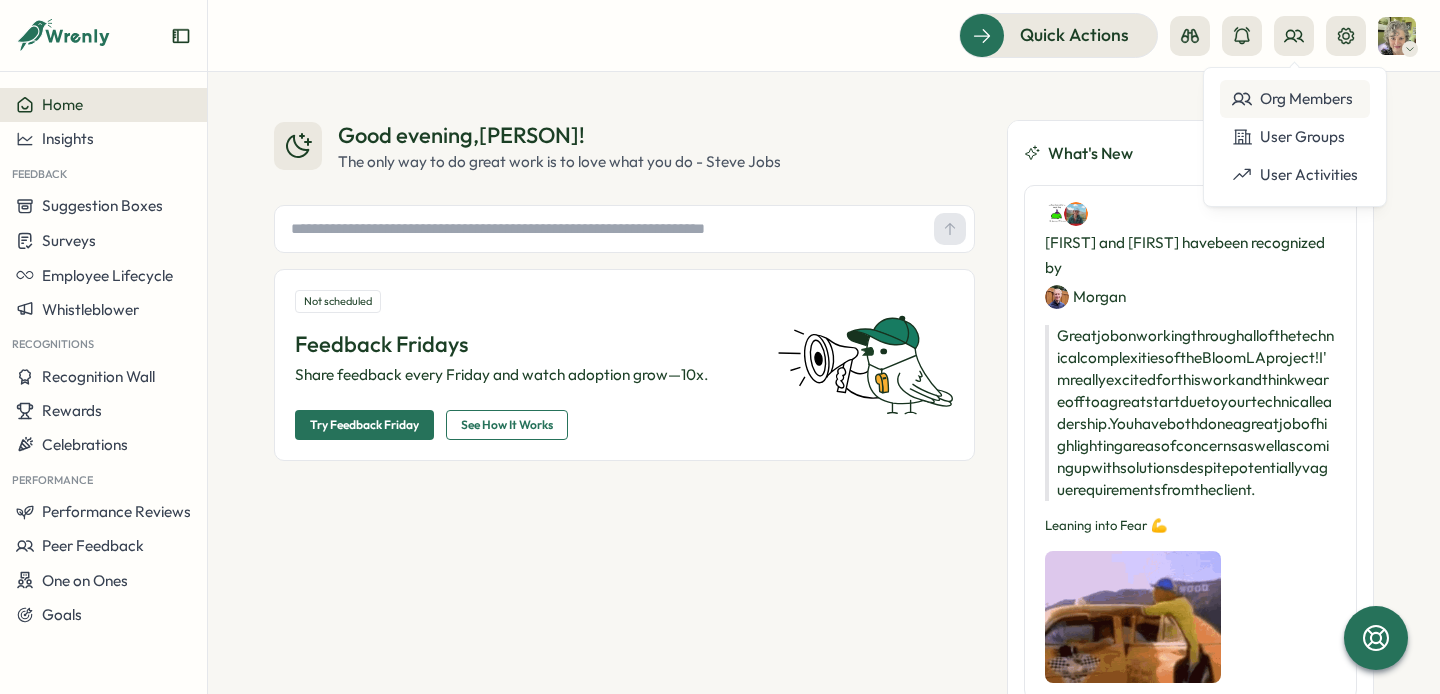 click on "Org Members" at bounding box center (1295, 99) 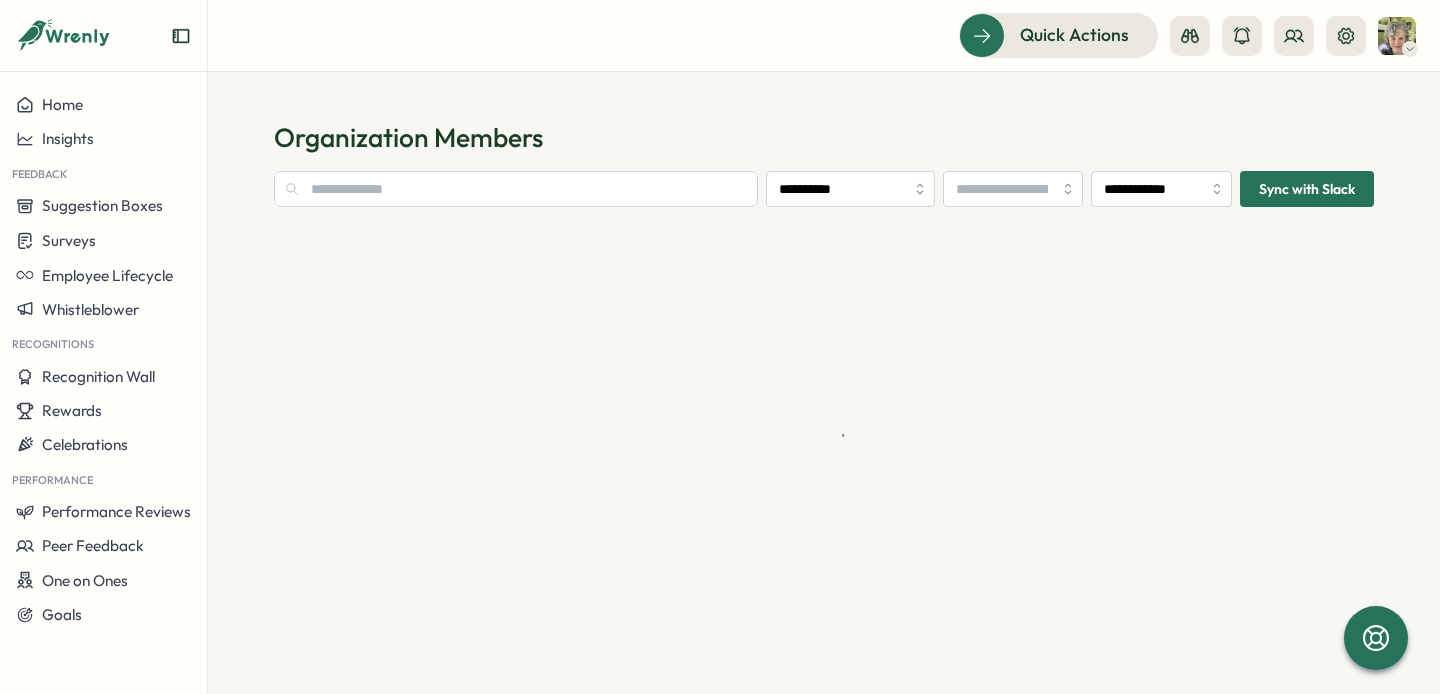 type on "**********" 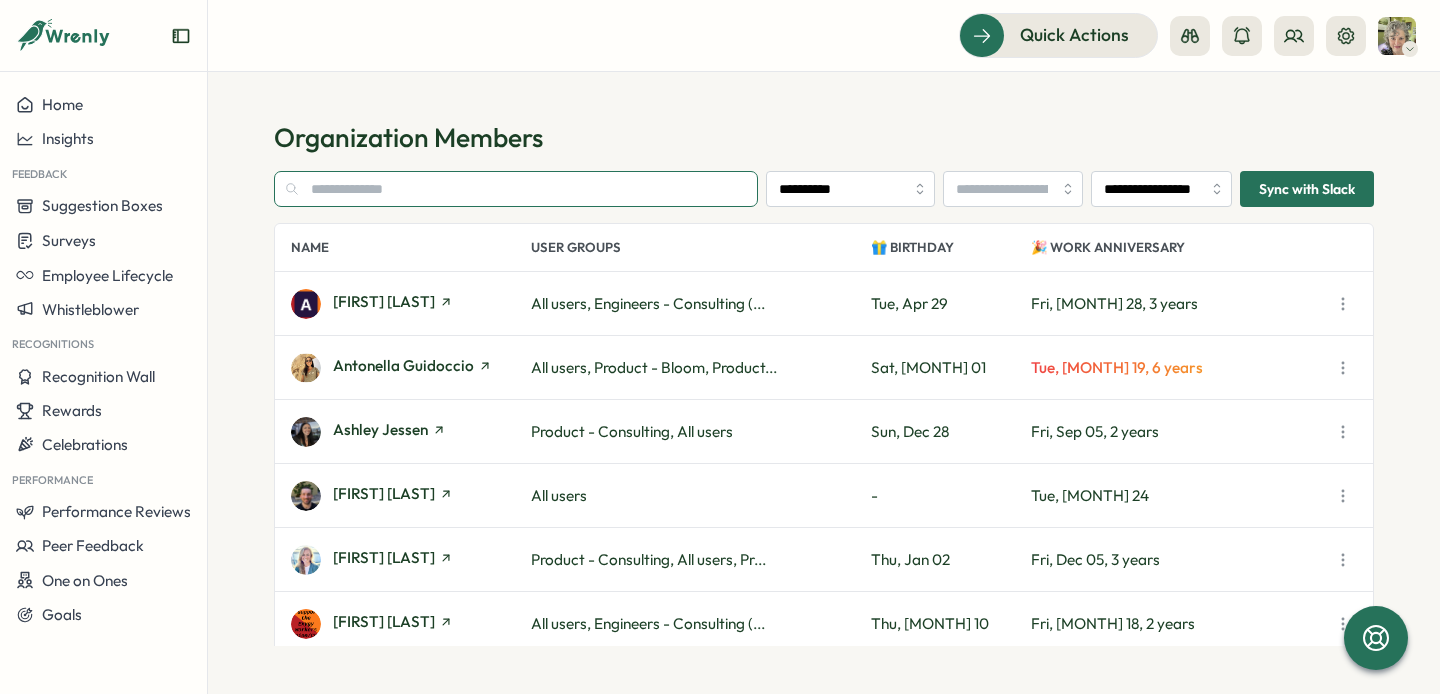 click at bounding box center (516, 189) 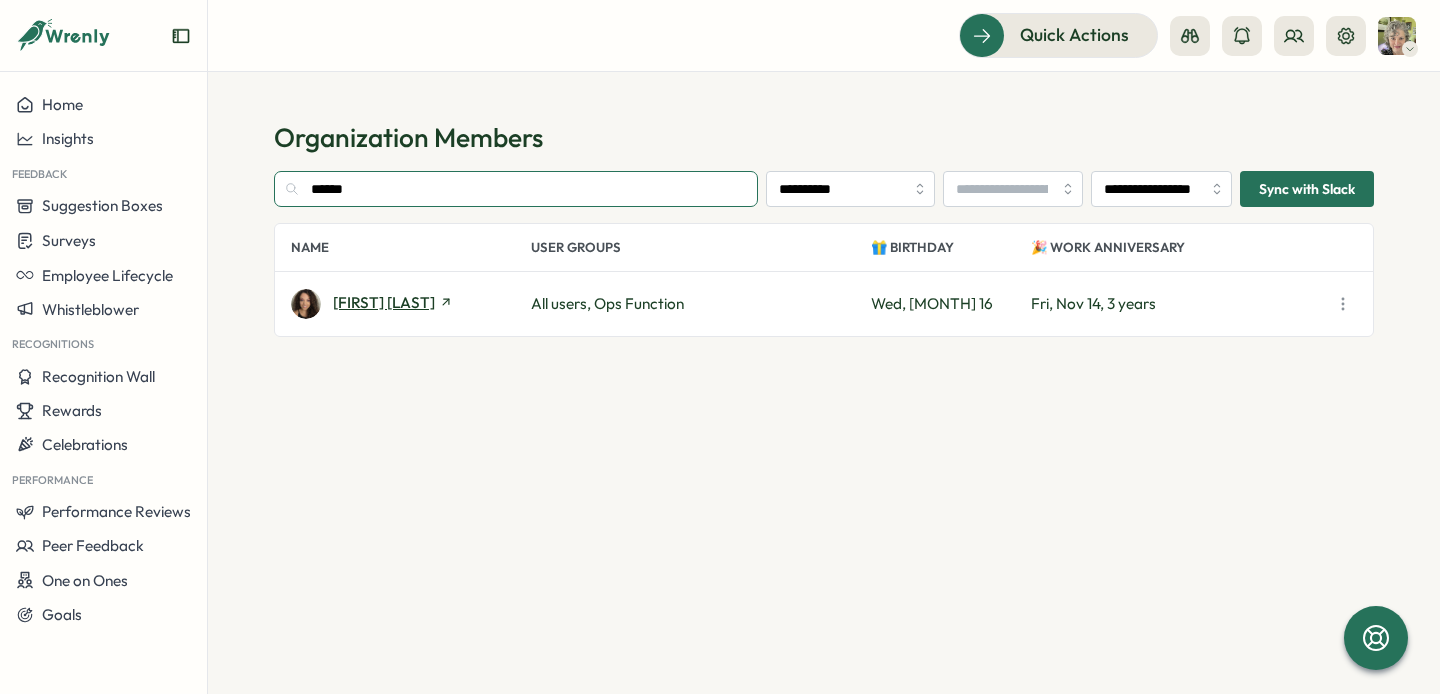 type on "******" 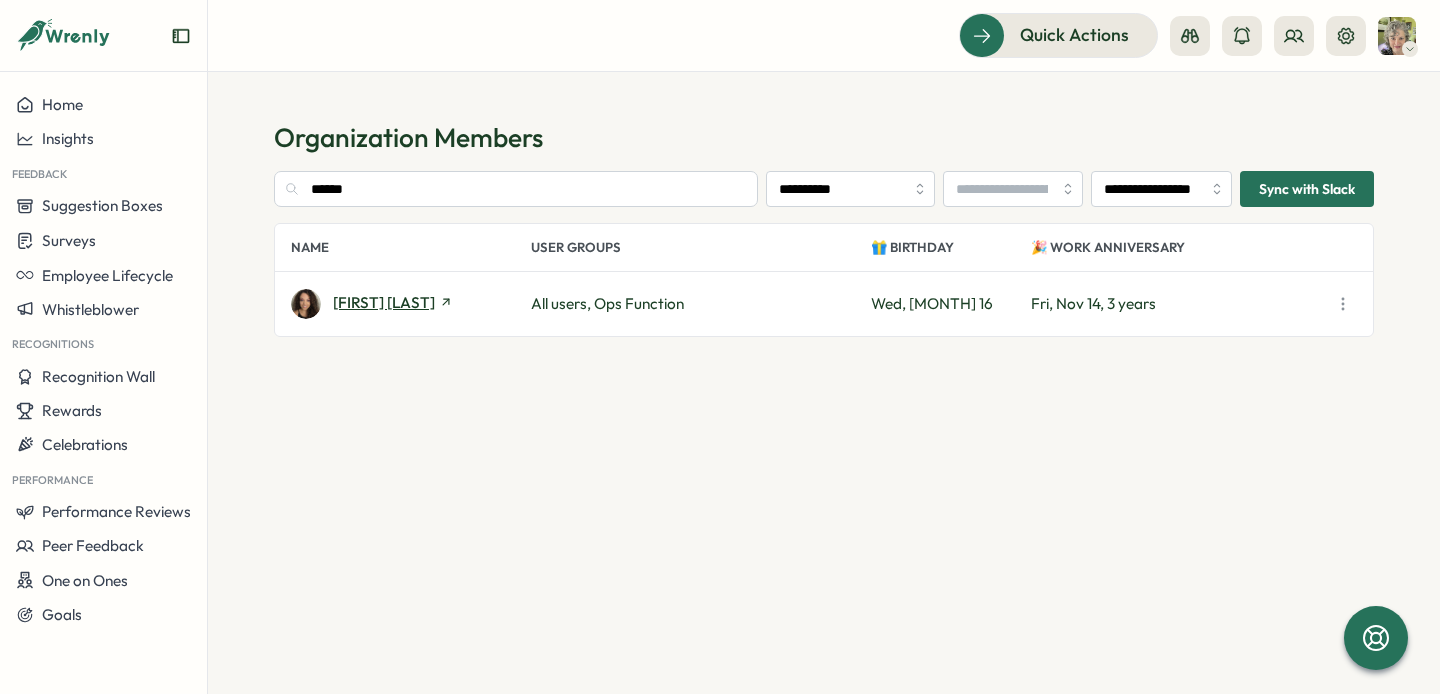 click on "[FIRST] [LAST]" at bounding box center (384, 302) 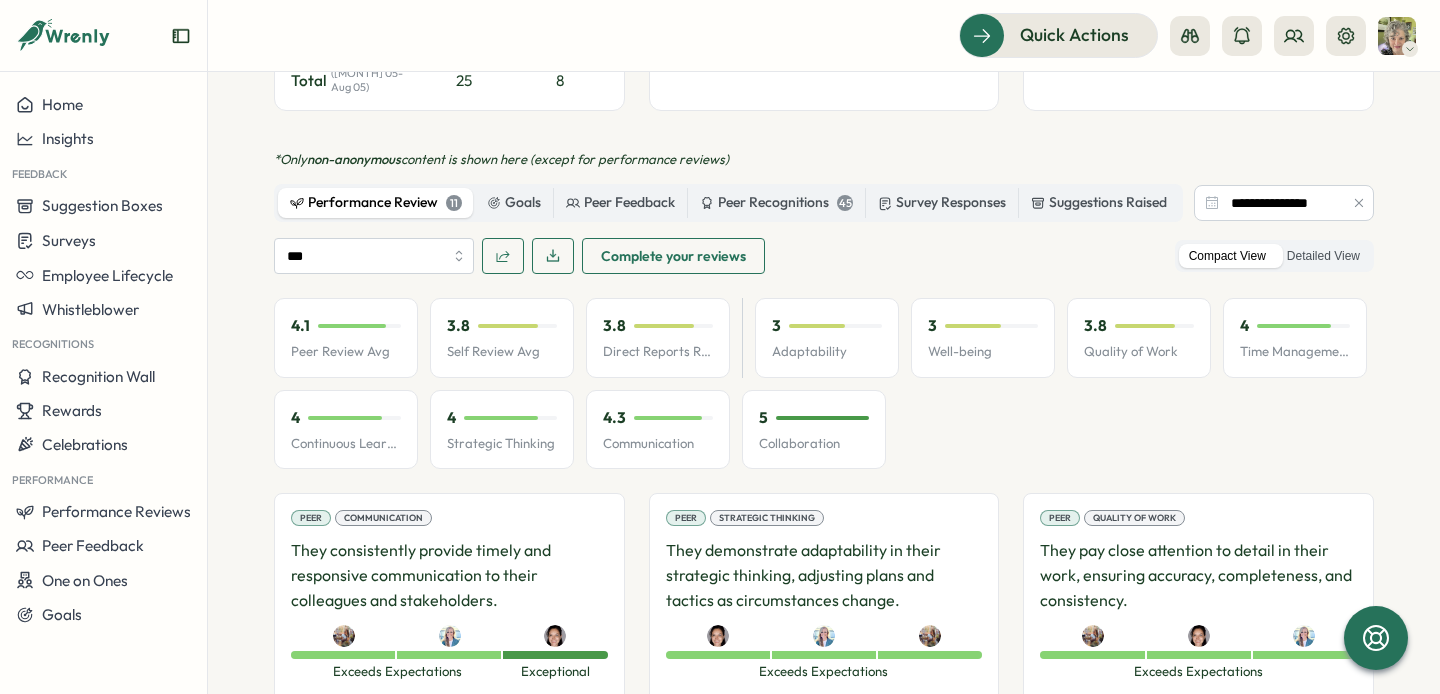 scroll, scrollTop: 936, scrollLeft: 0, axis: vertical 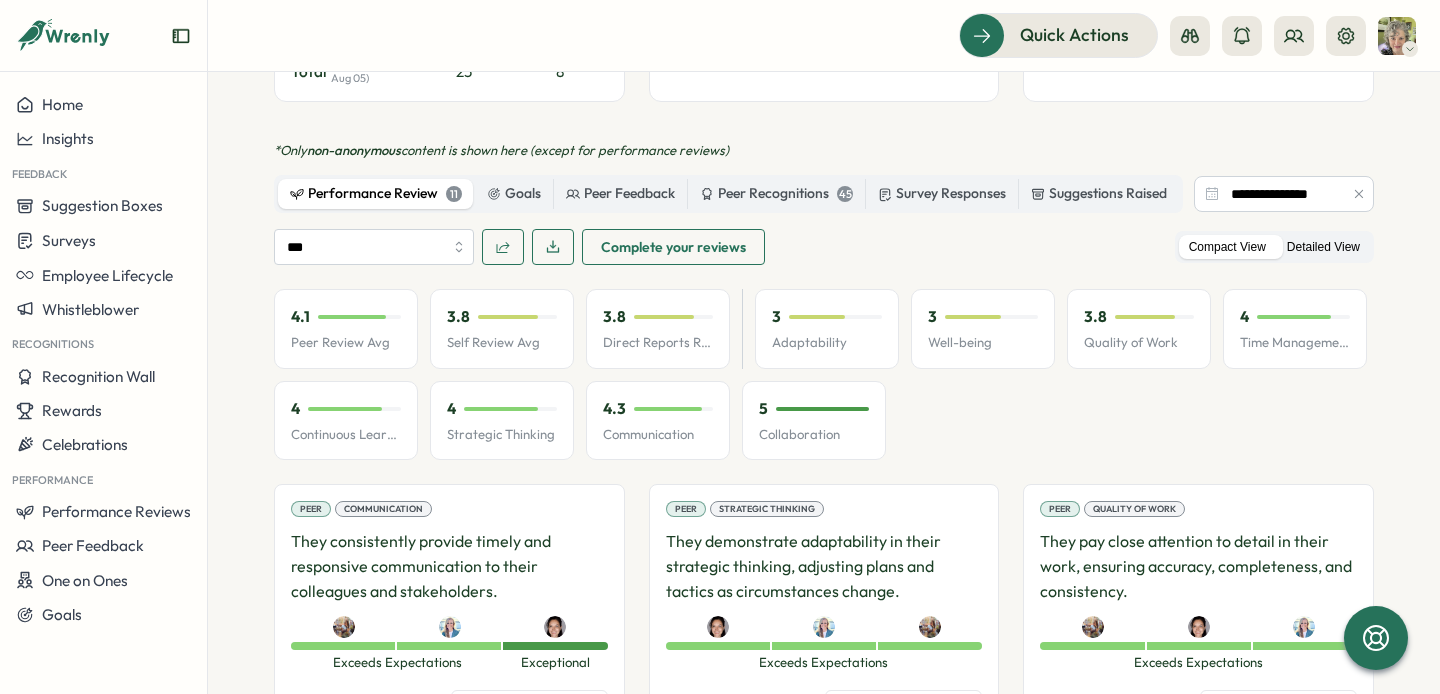 click on "Detailed View" at bounding box center [1323, 247] 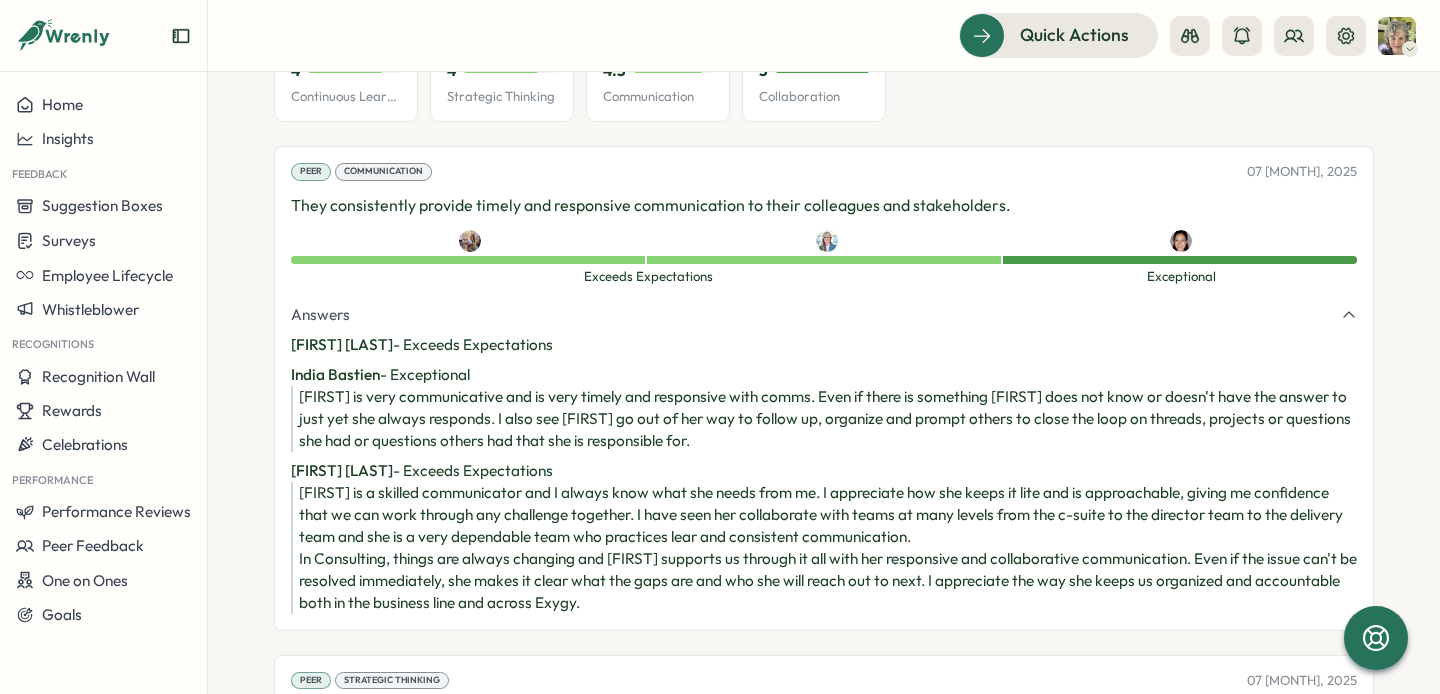 scroll, scrollTop: 1271, scrollLeft: 0, axis: vertical 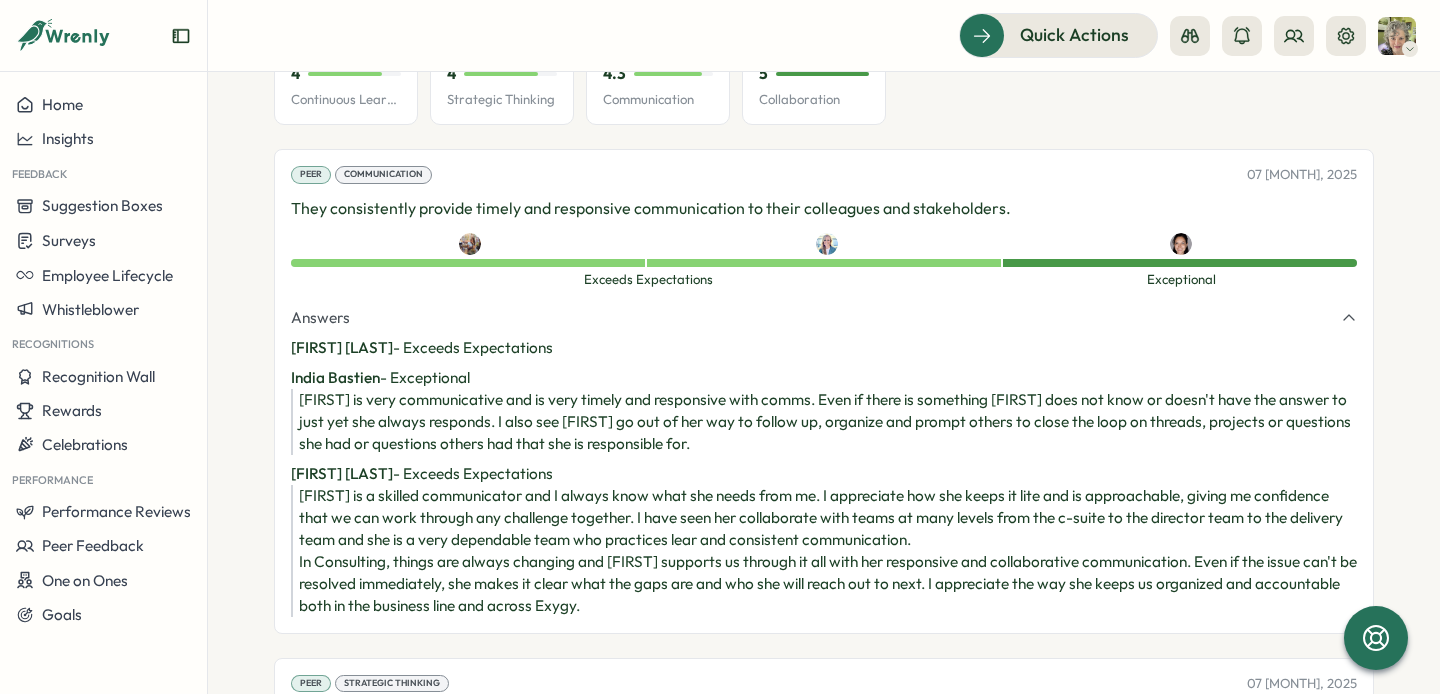 click on "They consistently provide timely and responsive communication to their colleagues and stakeholders." at bounding box center [824, 208] 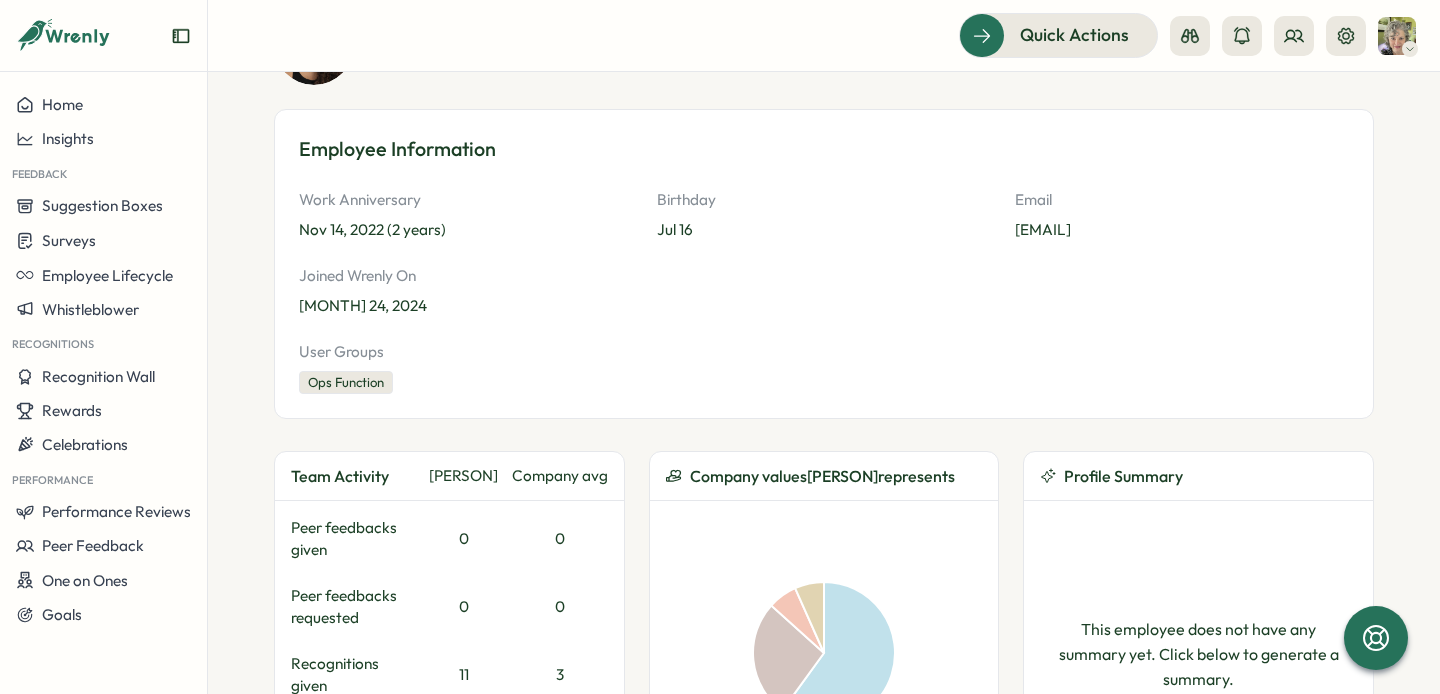 scroll, scrollTop: 0, scrollLeft: 0, axis: both 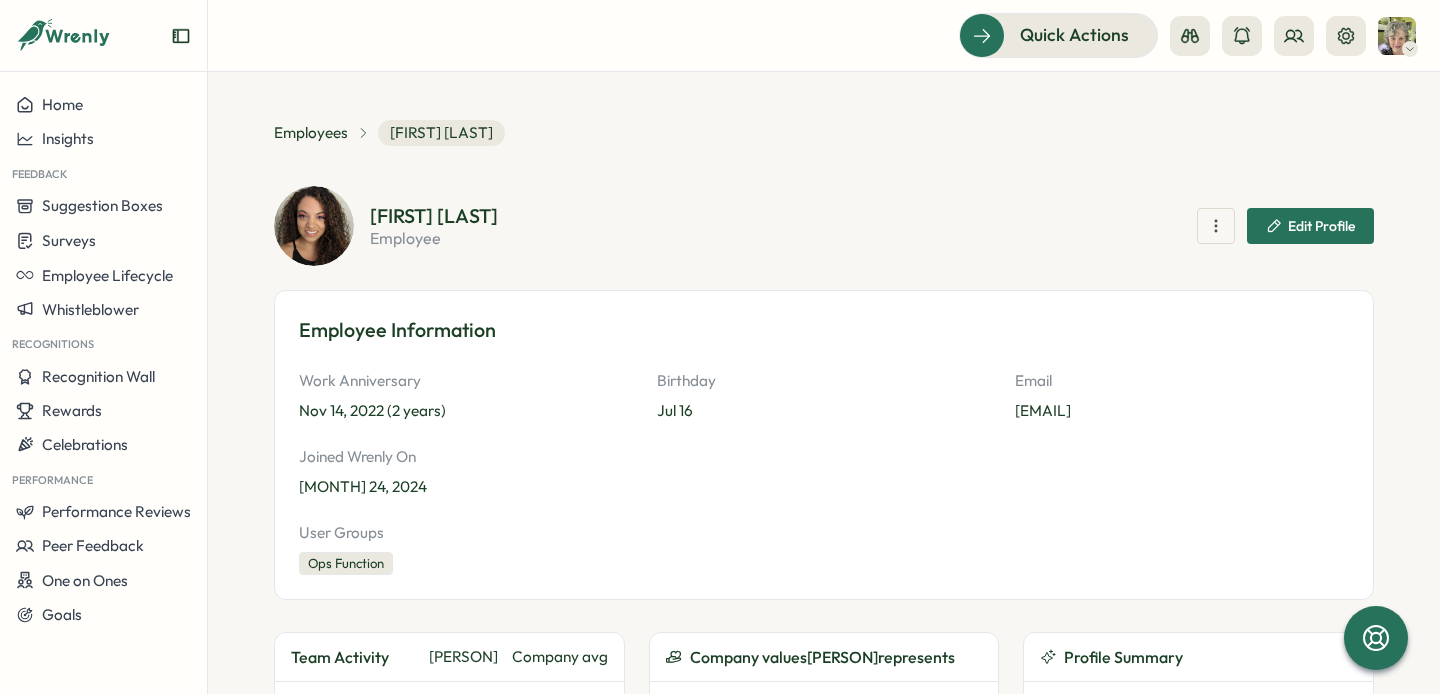click 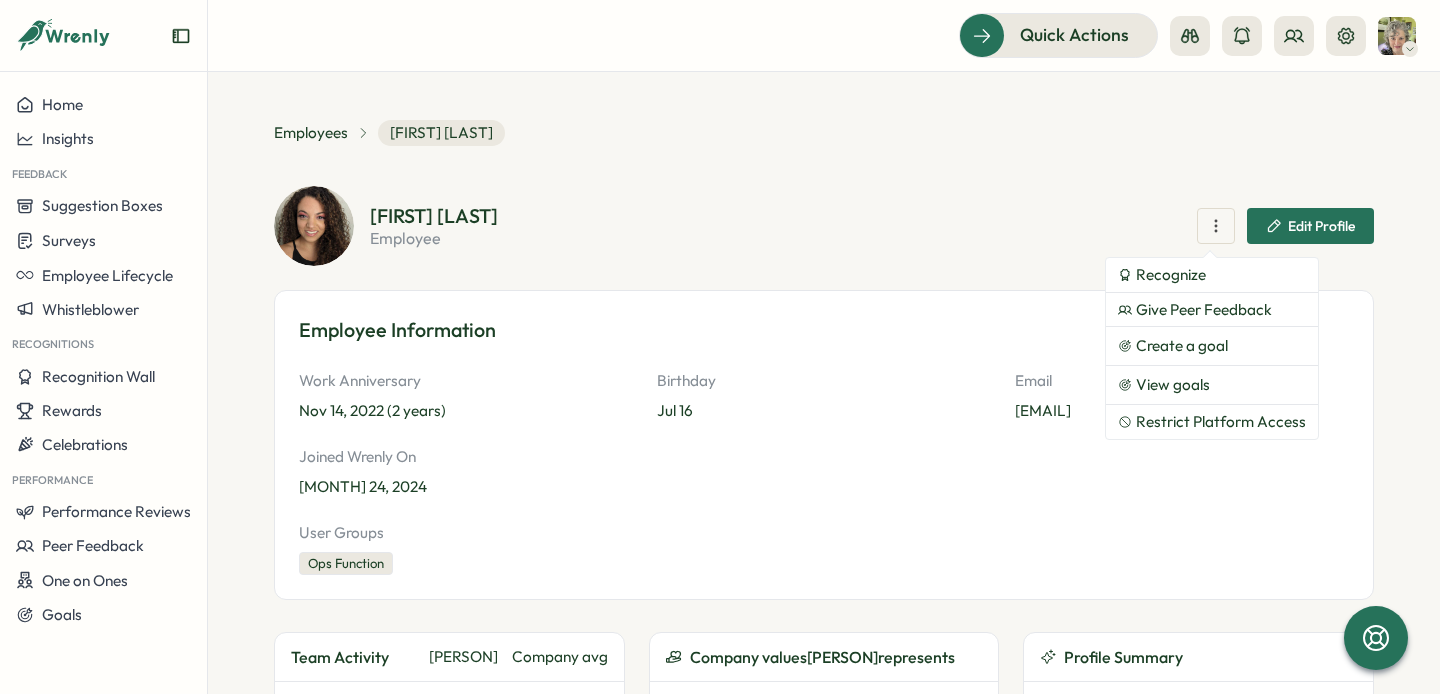 click on "**********" at bounding box center [824, 383] 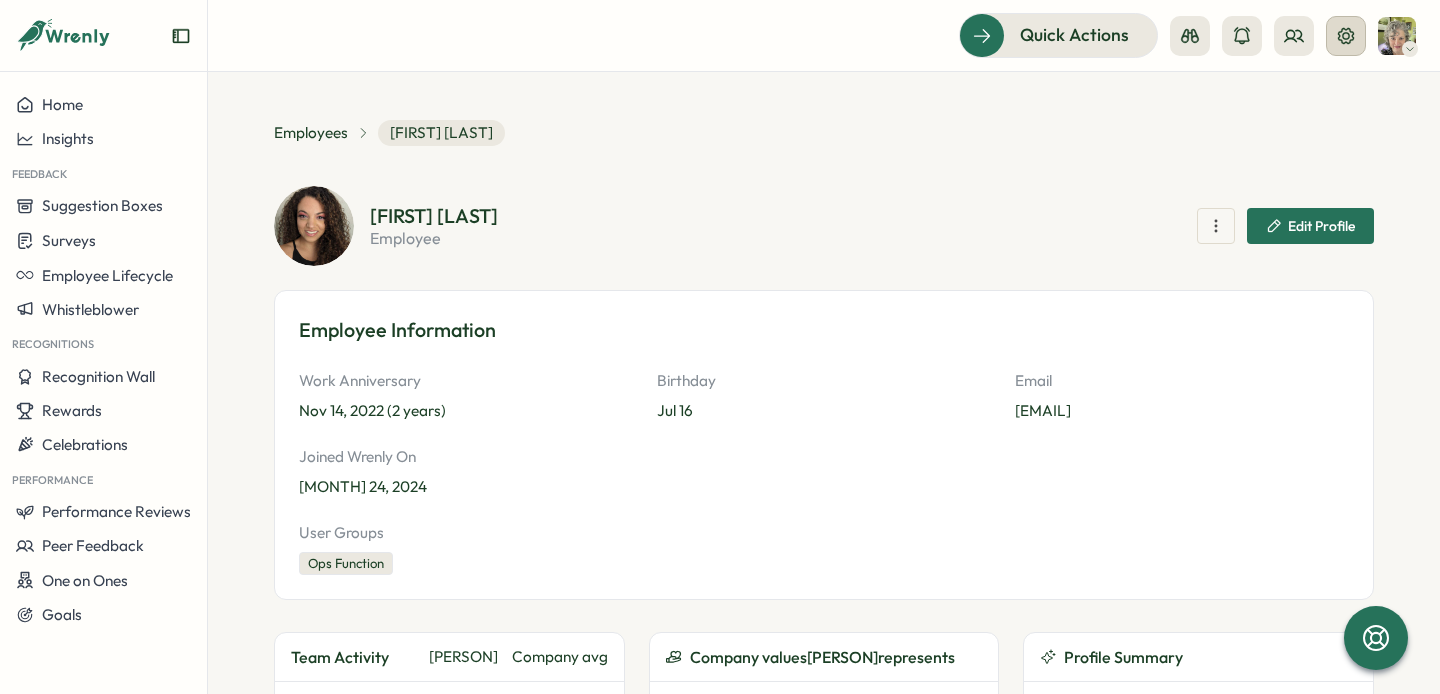 click 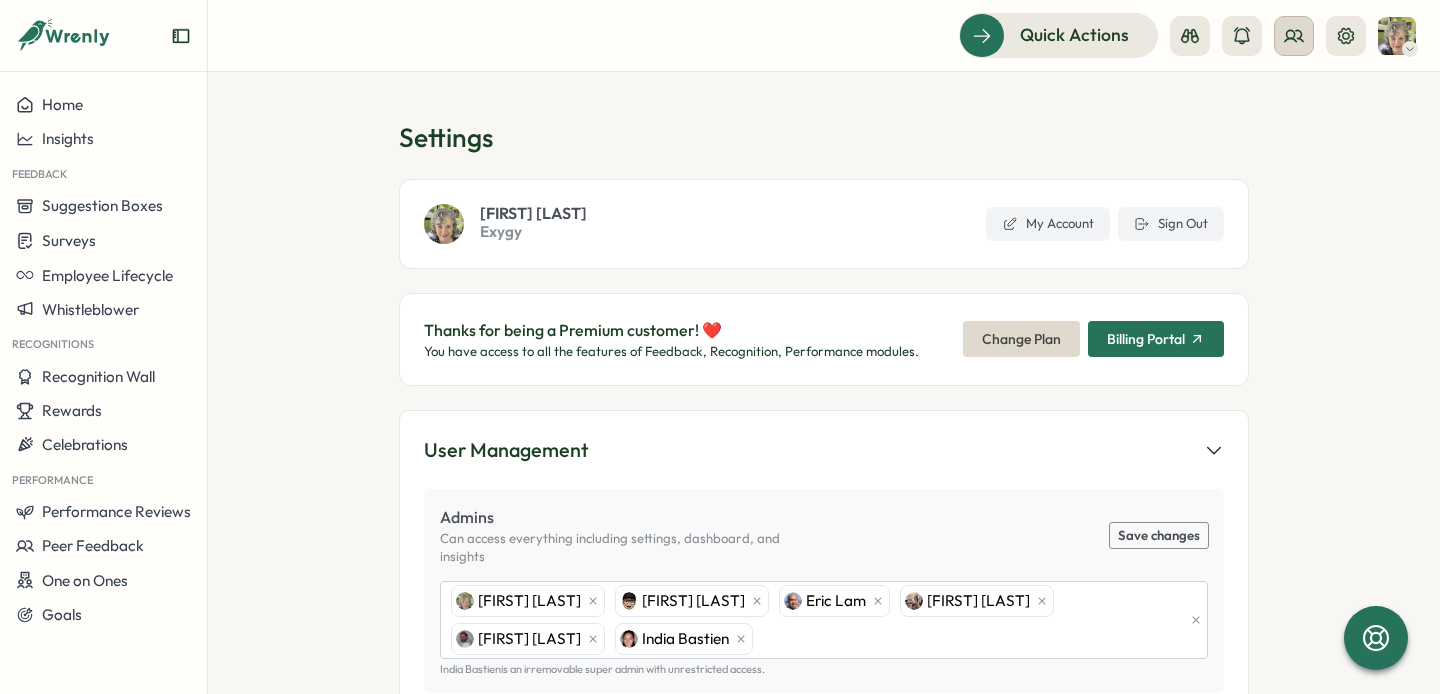 click 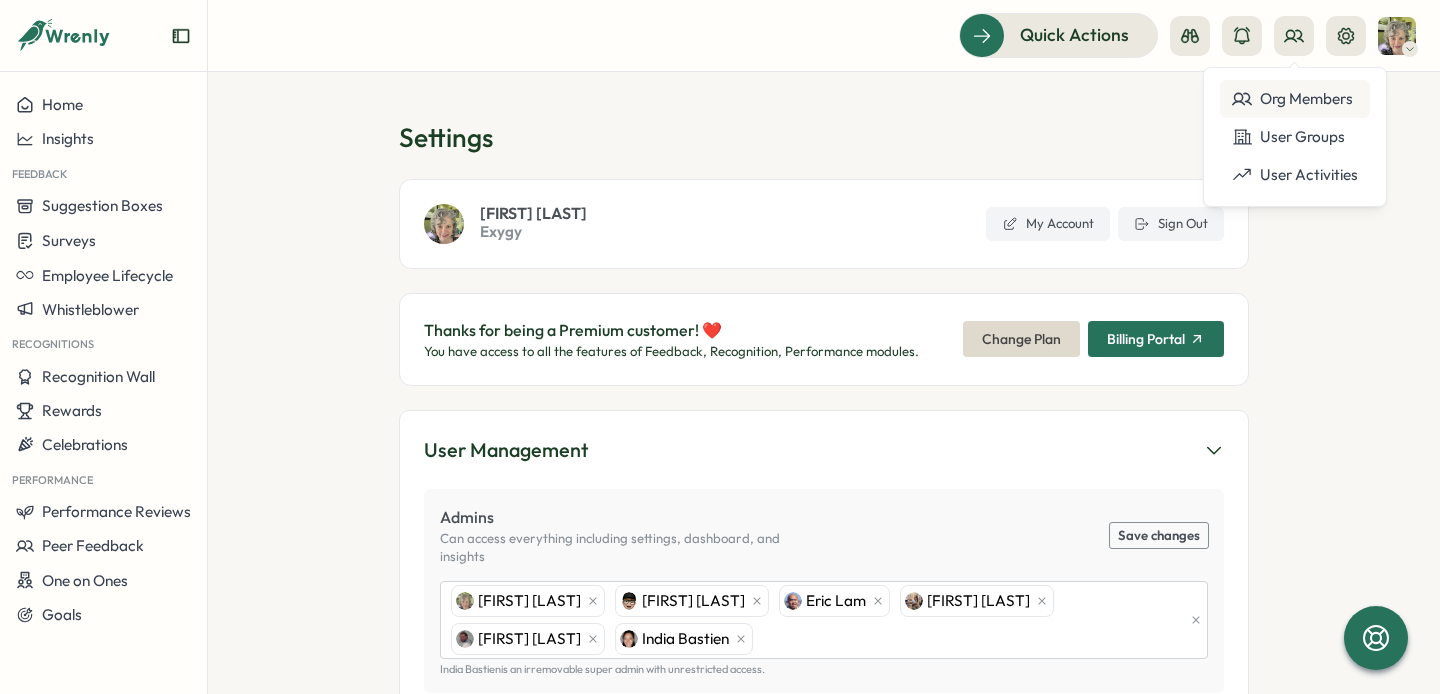 click on "Org Members" at bounding box center [1295, 99] 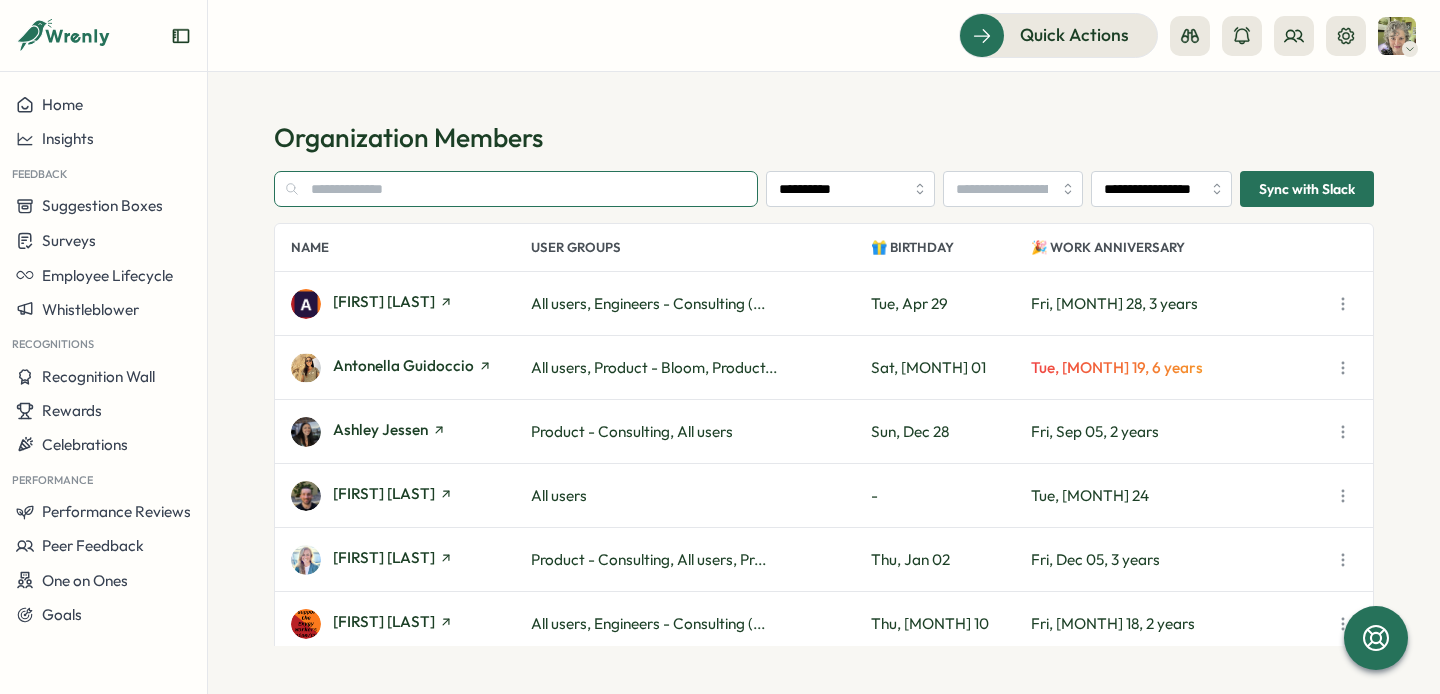 click at bounding box center (516, 189) 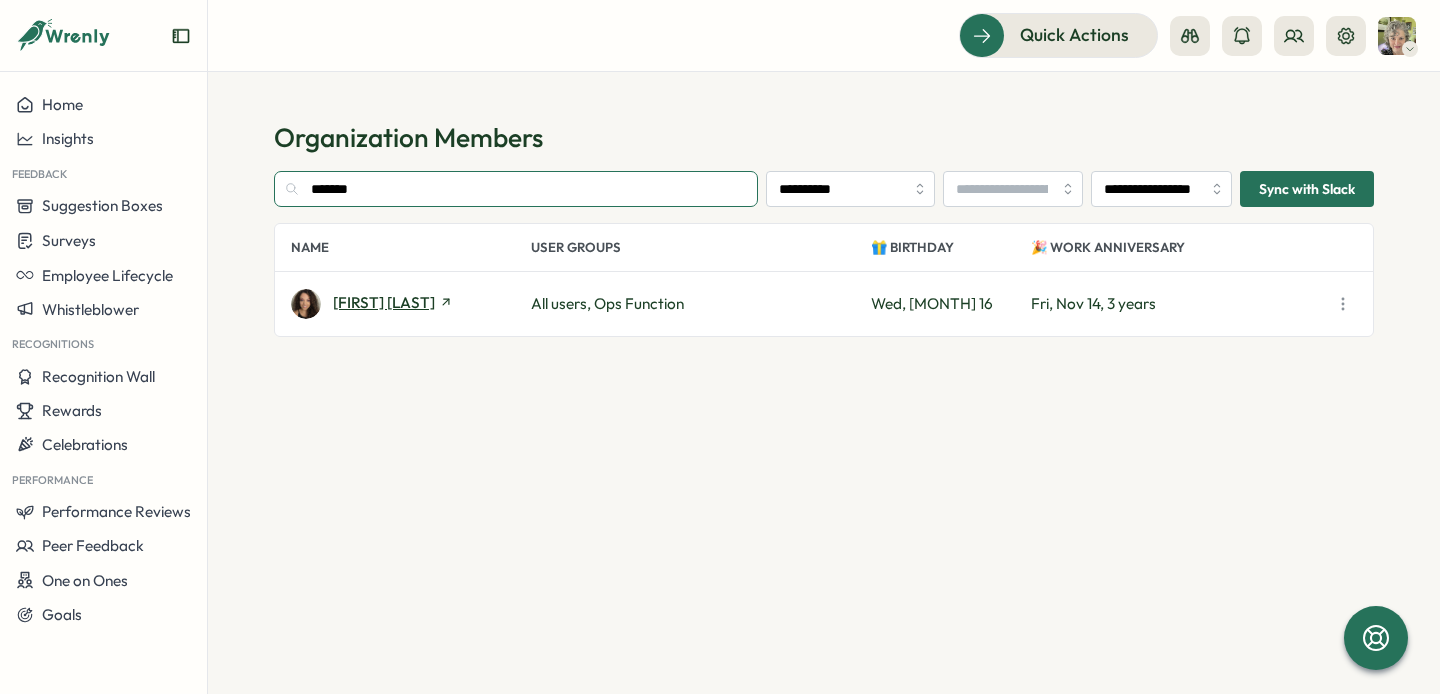 type on "*******" 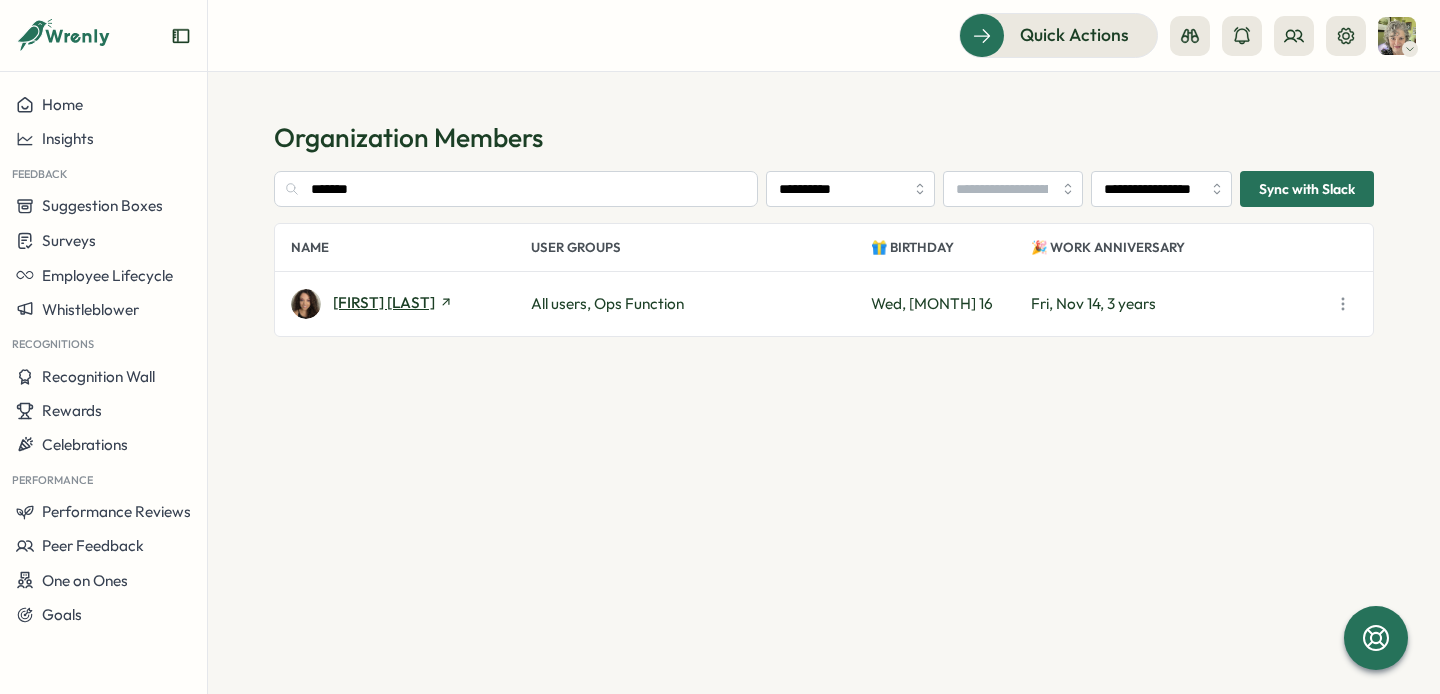 click on "[FIRST] [LAST]" at bounding box center (384, 302) 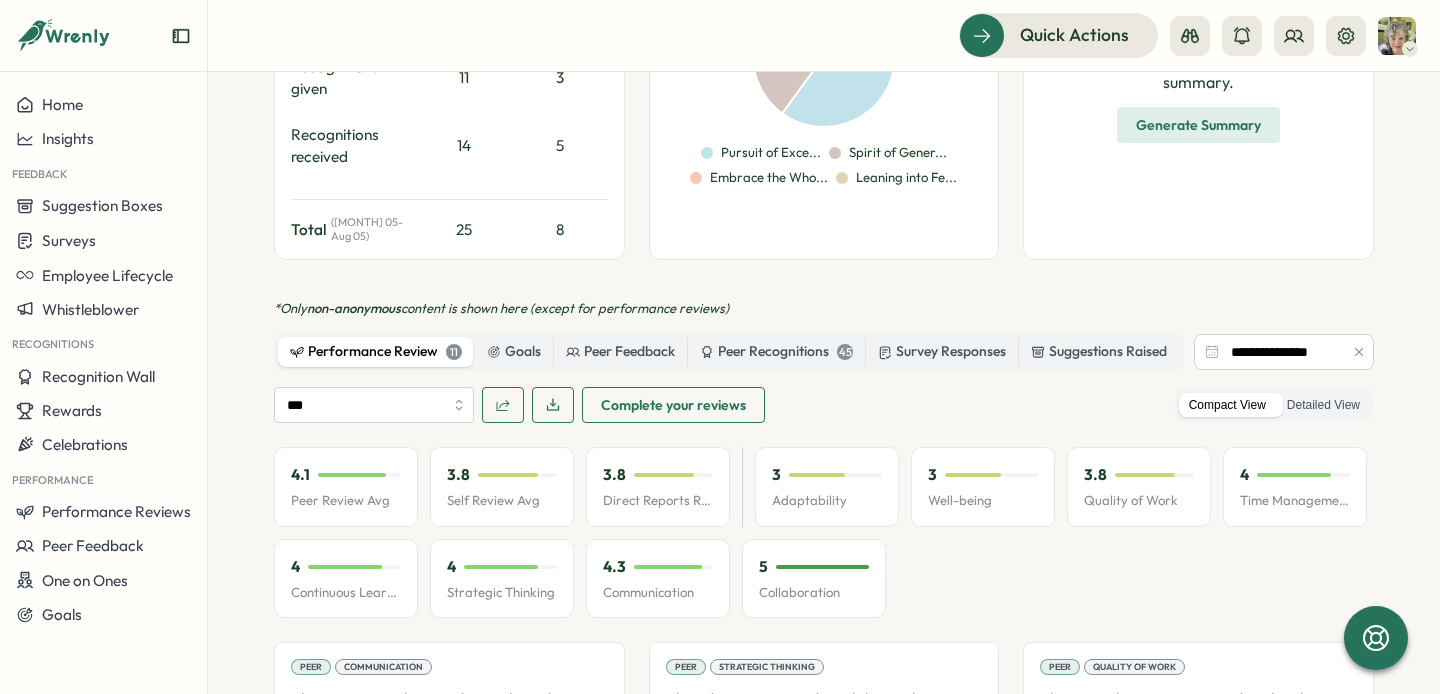 scroll, scrollTop: 781, scrollLeft: 0, axis: vertical 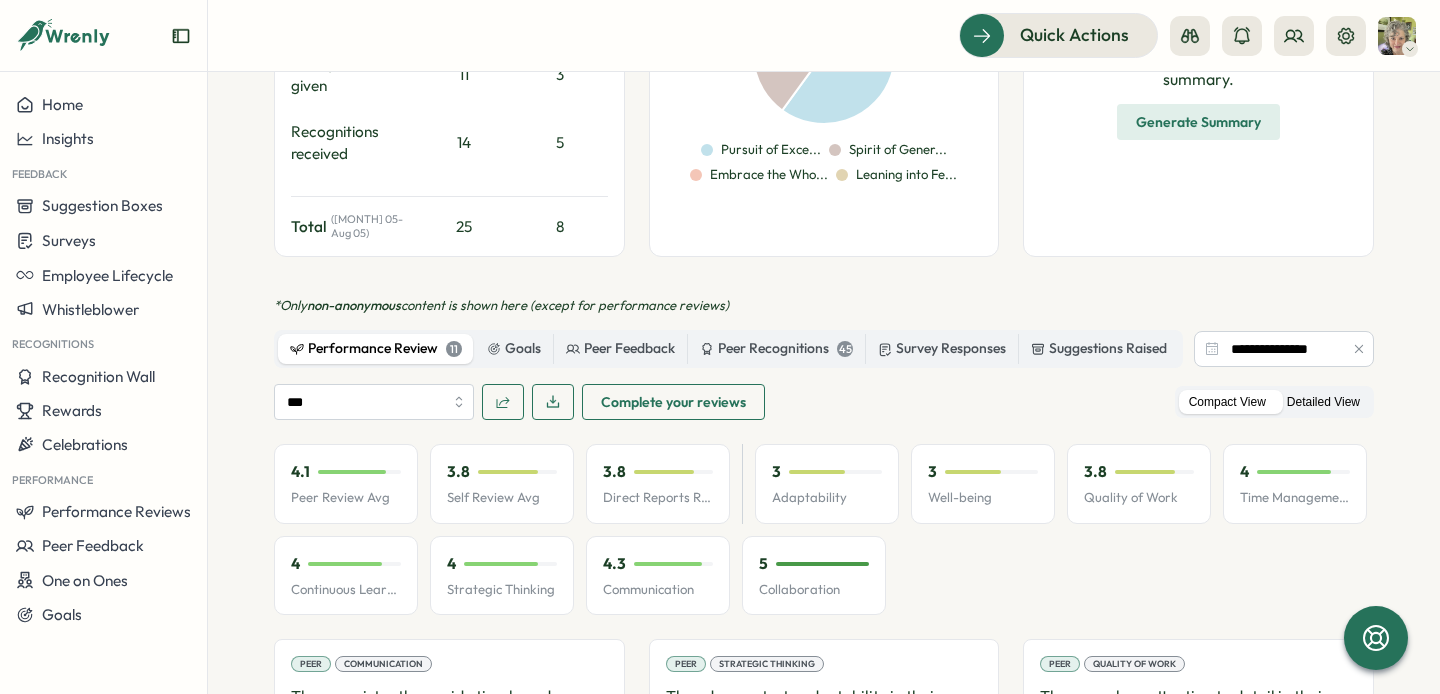 click on "Detailed View" at bounding box center [1323, 402] 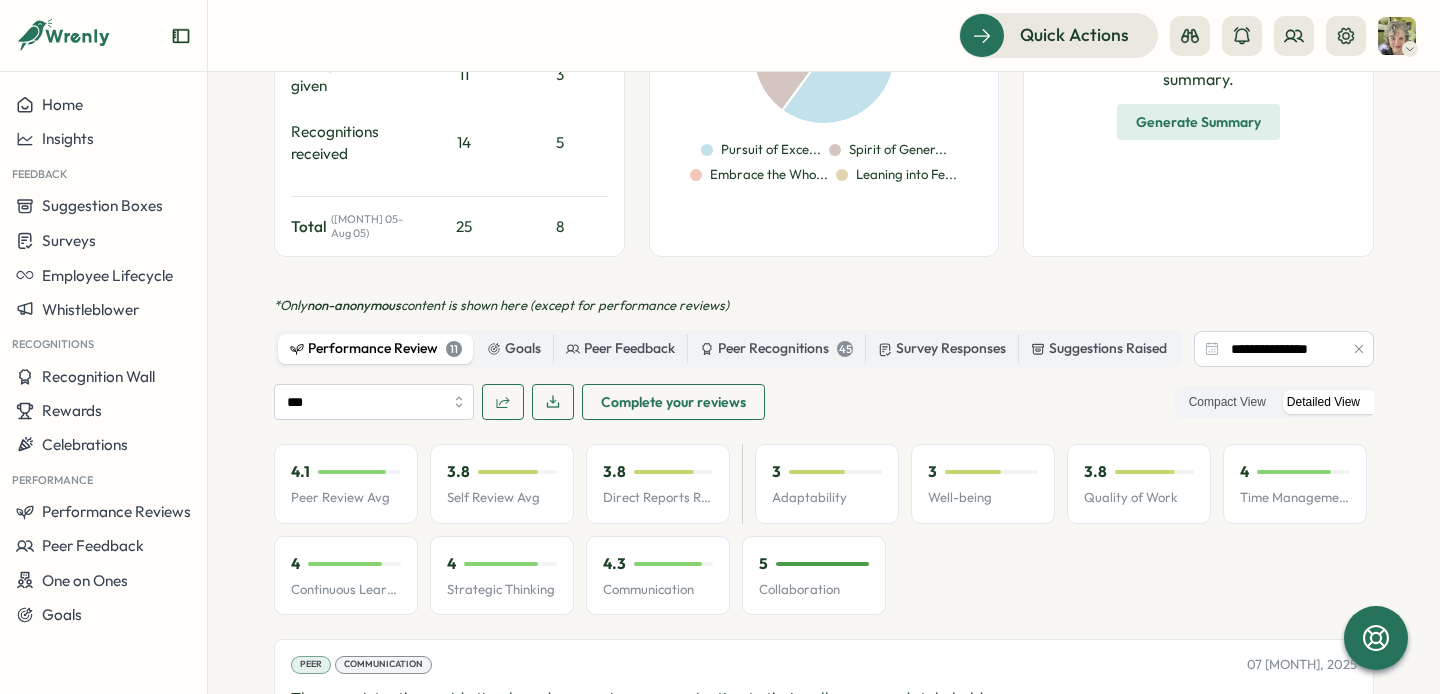 click 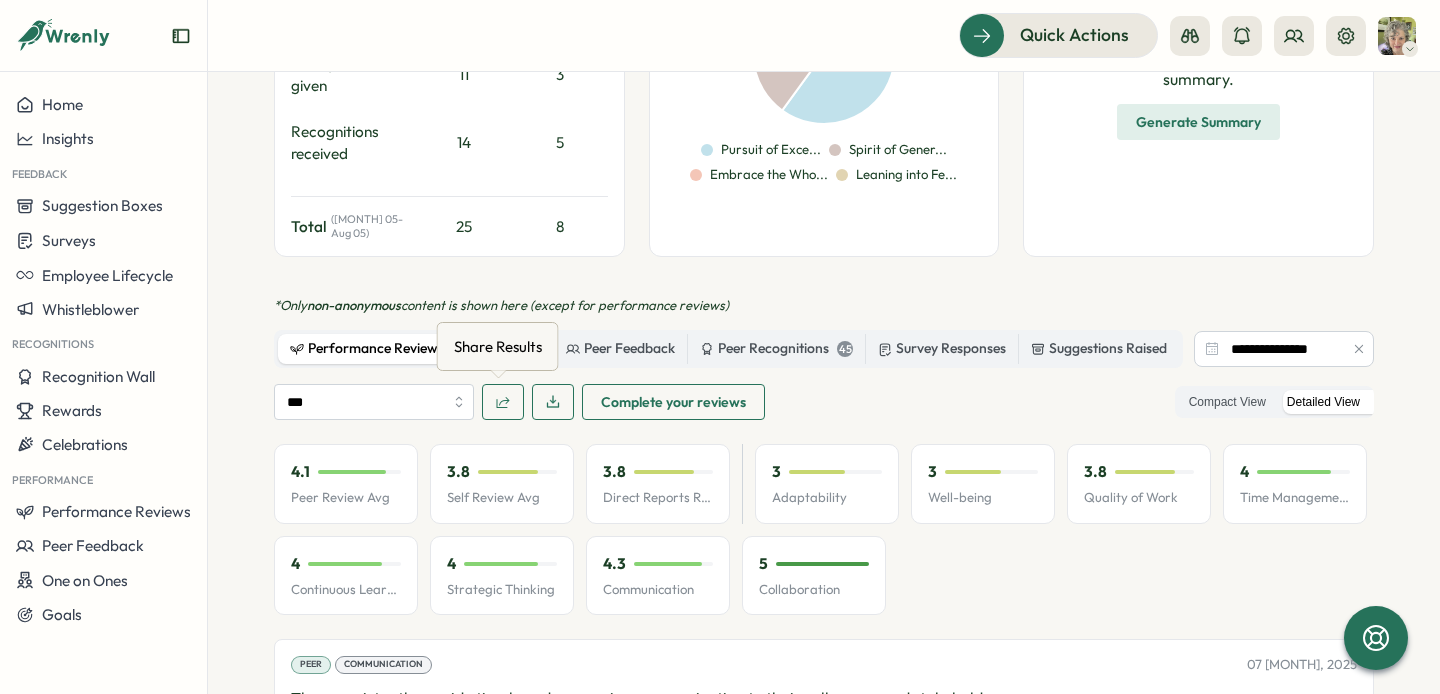 click 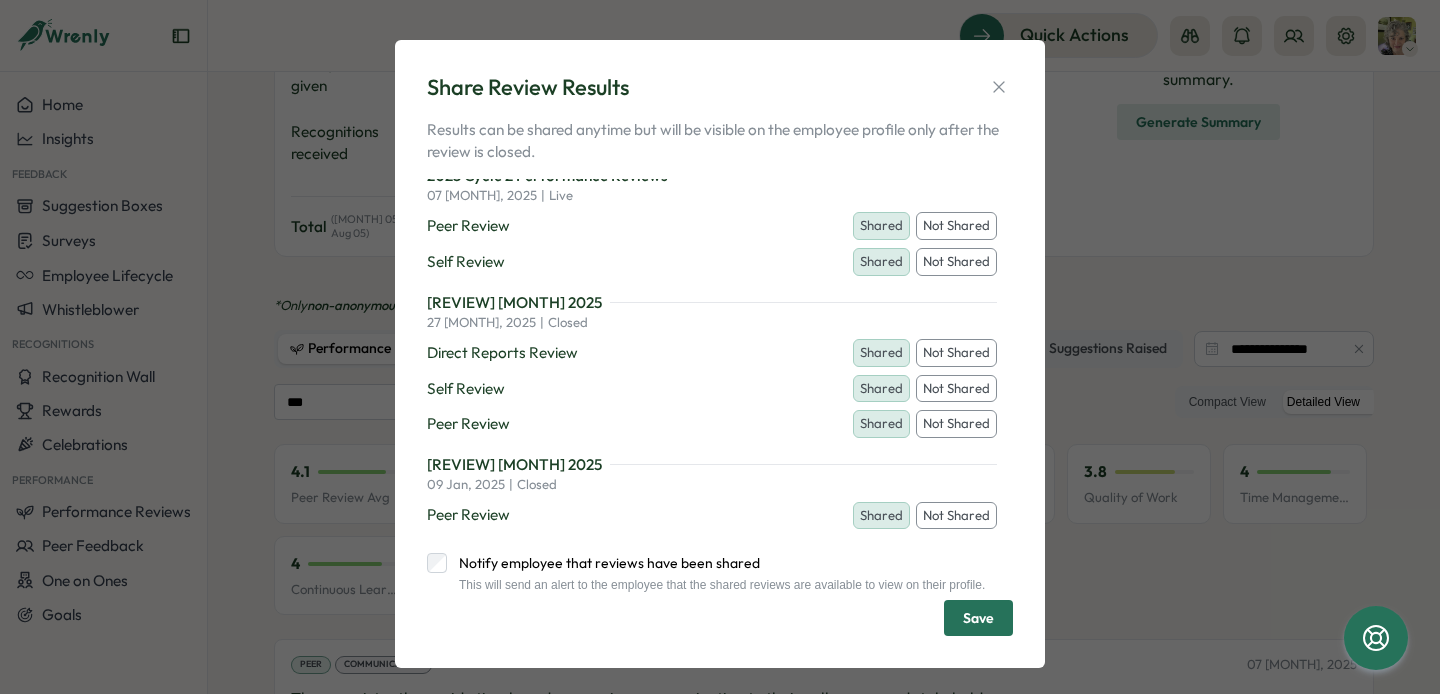 scroll, scrollTop: 0, scrollLeft: 0, axis: both 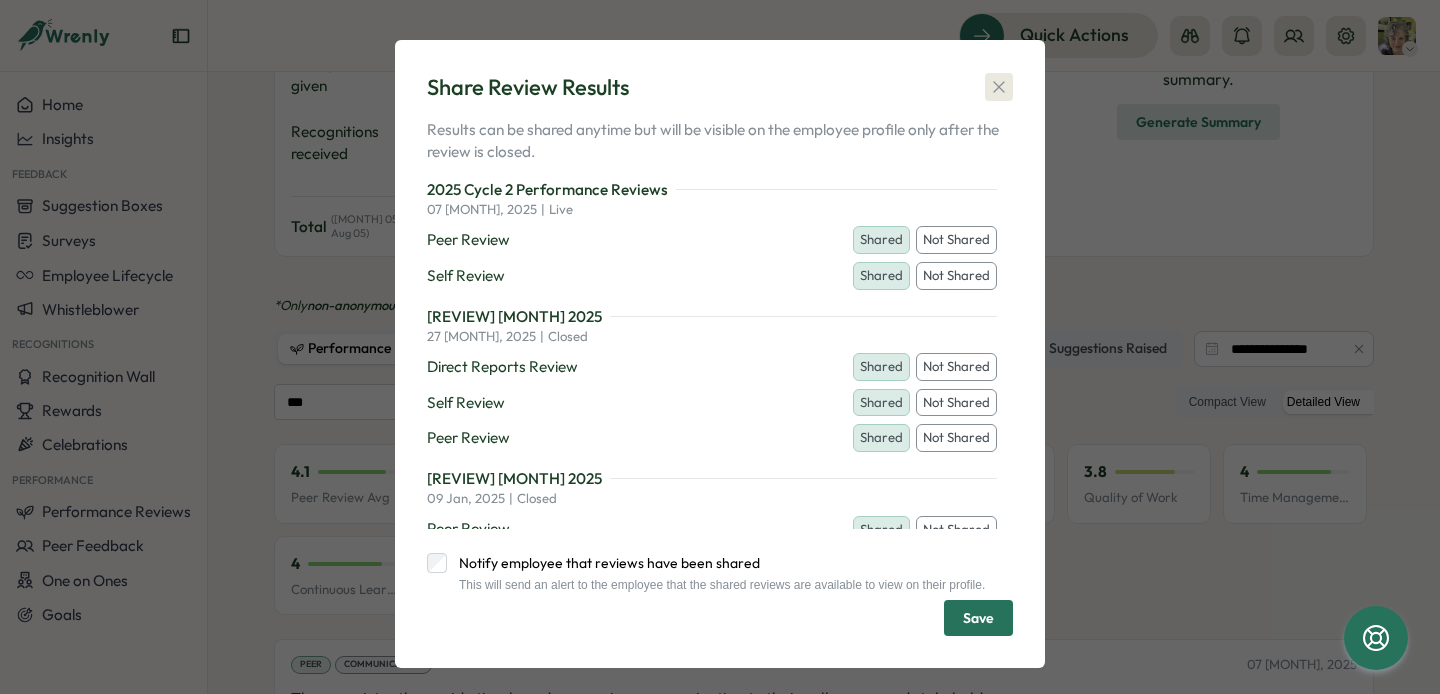 click 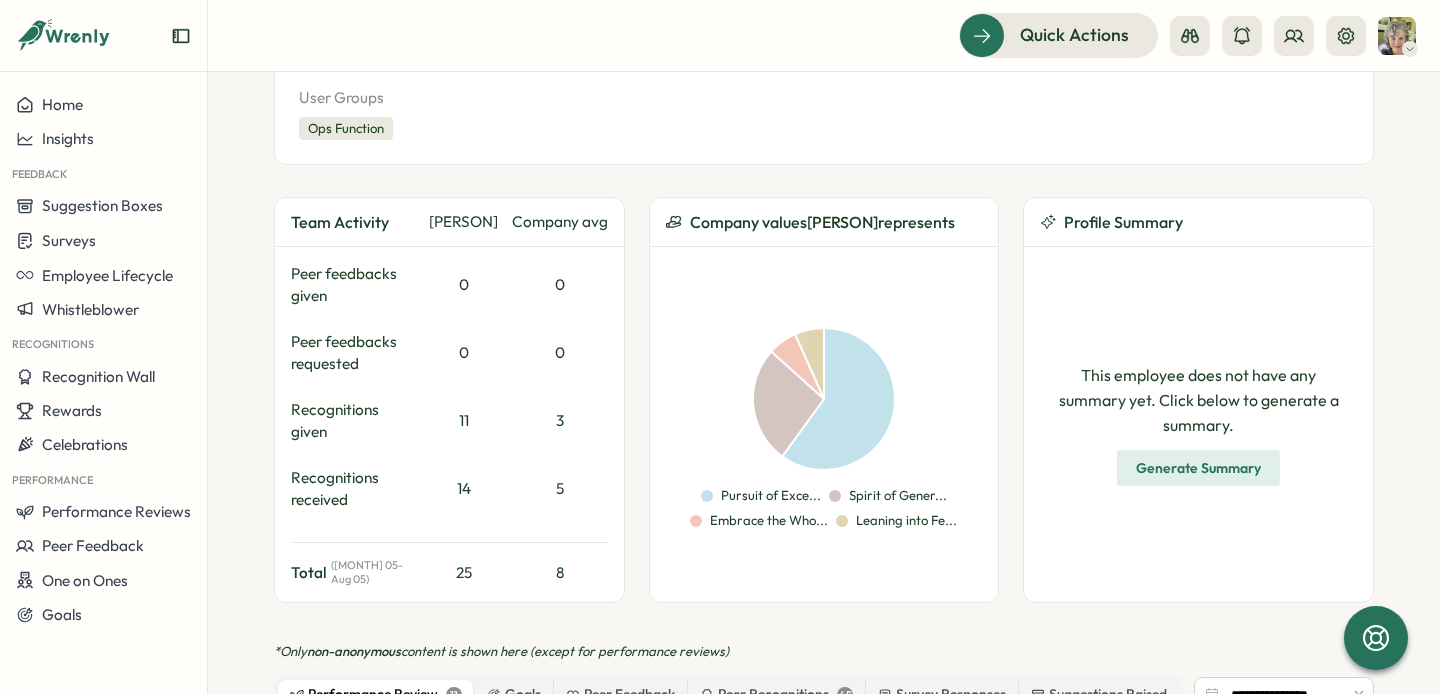 scroll, scrollTop: 434, scrollLeft: 0, axis: vertical 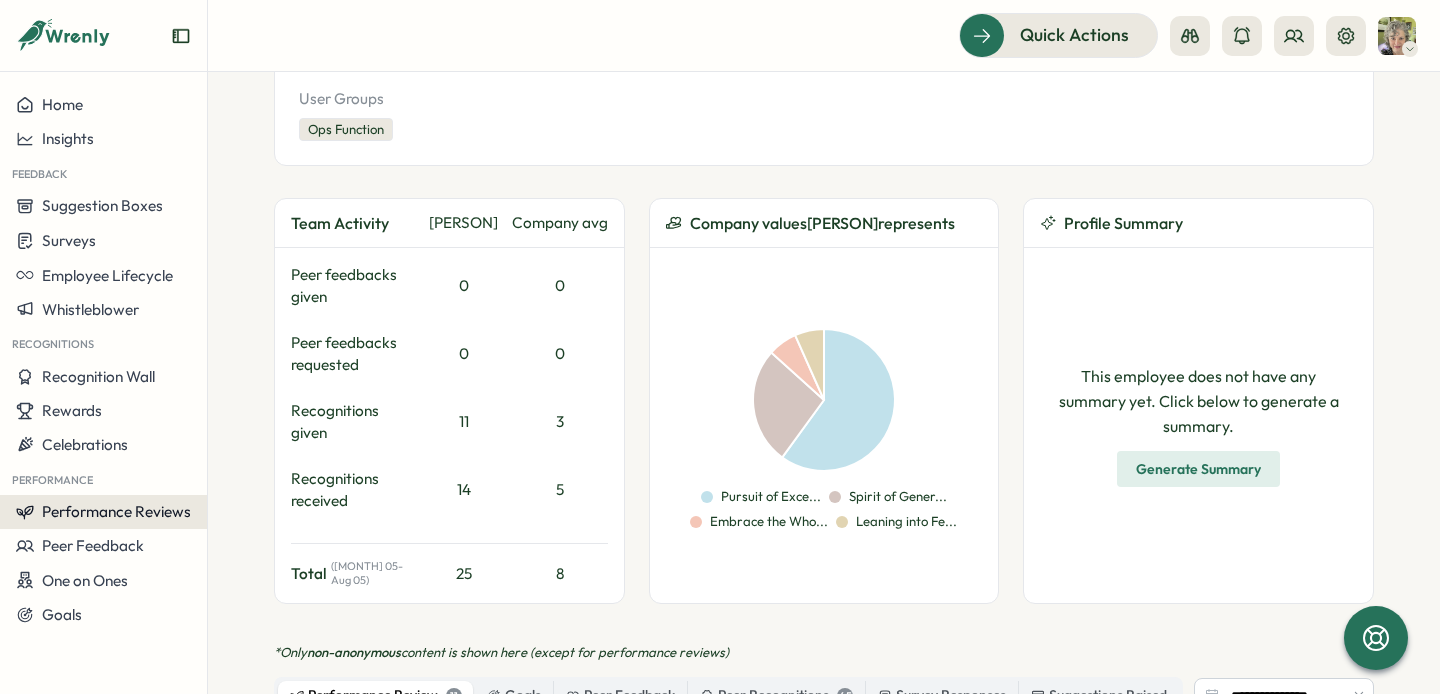 click on "Performance Reviews" at bounding box center [103, 512] 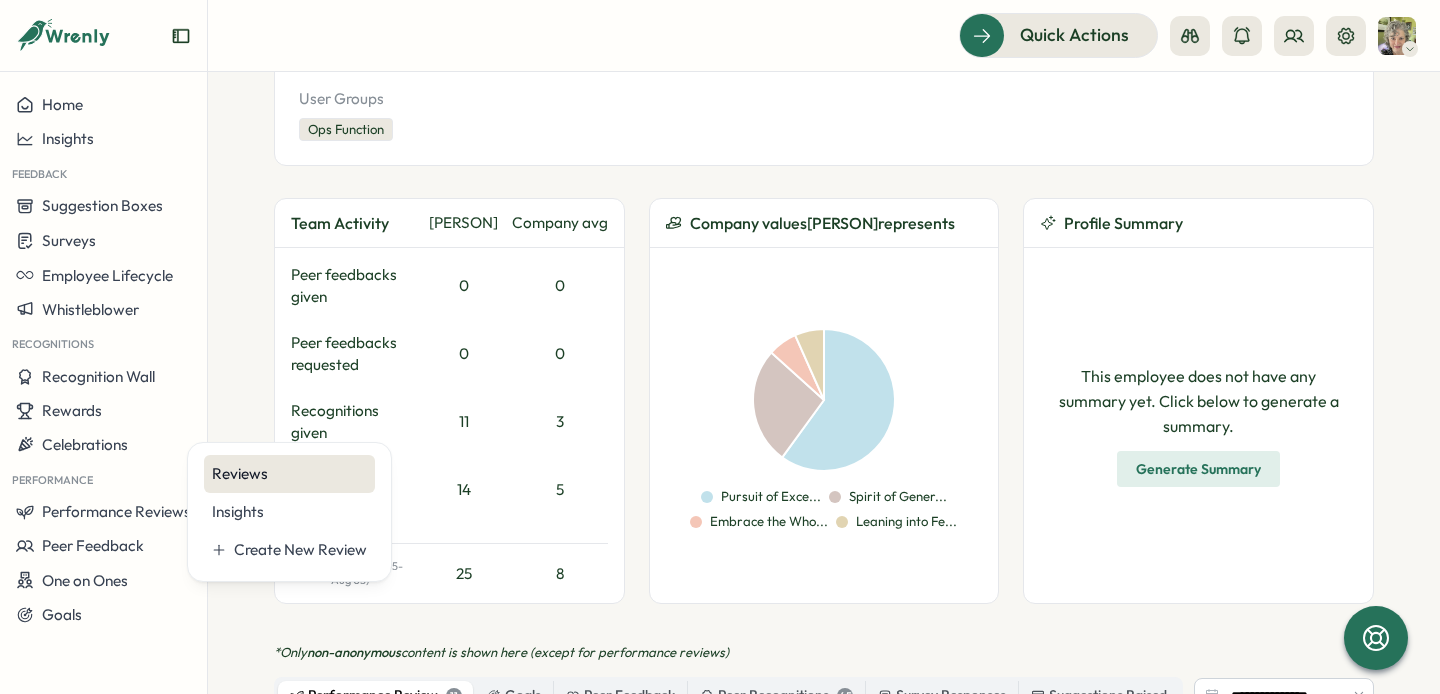 click on "Reviews" at bounding box center (289, 474) 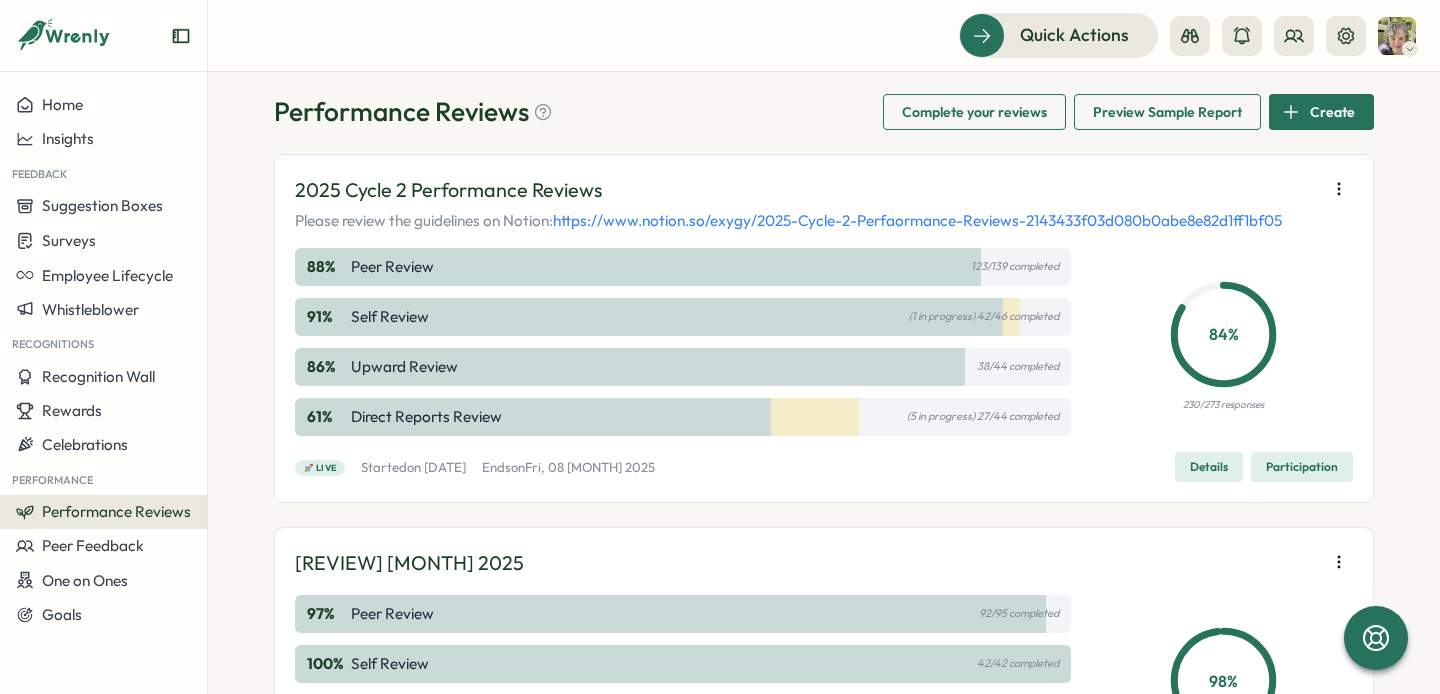 scroll, scrollTop: 49, scrollLeft: 0, axis: vertical 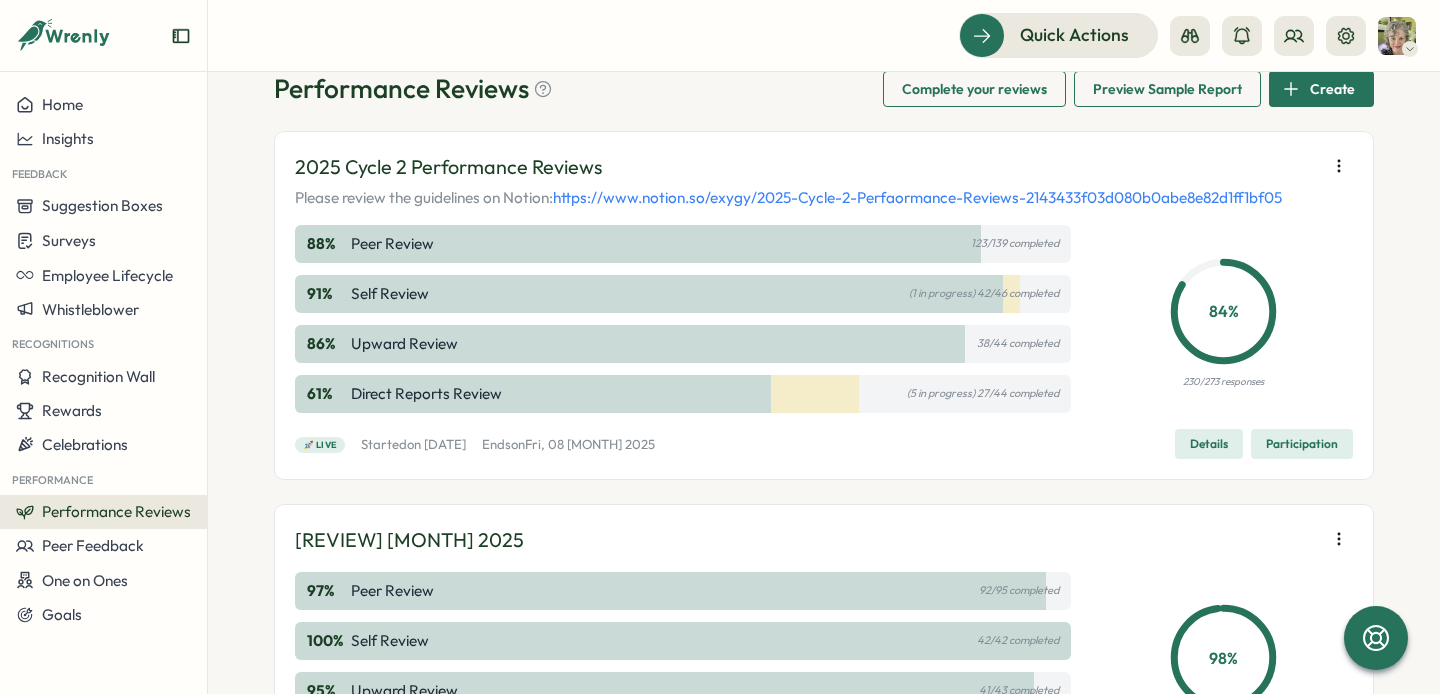 click on "Participation" at bounding box center (1302, 444) 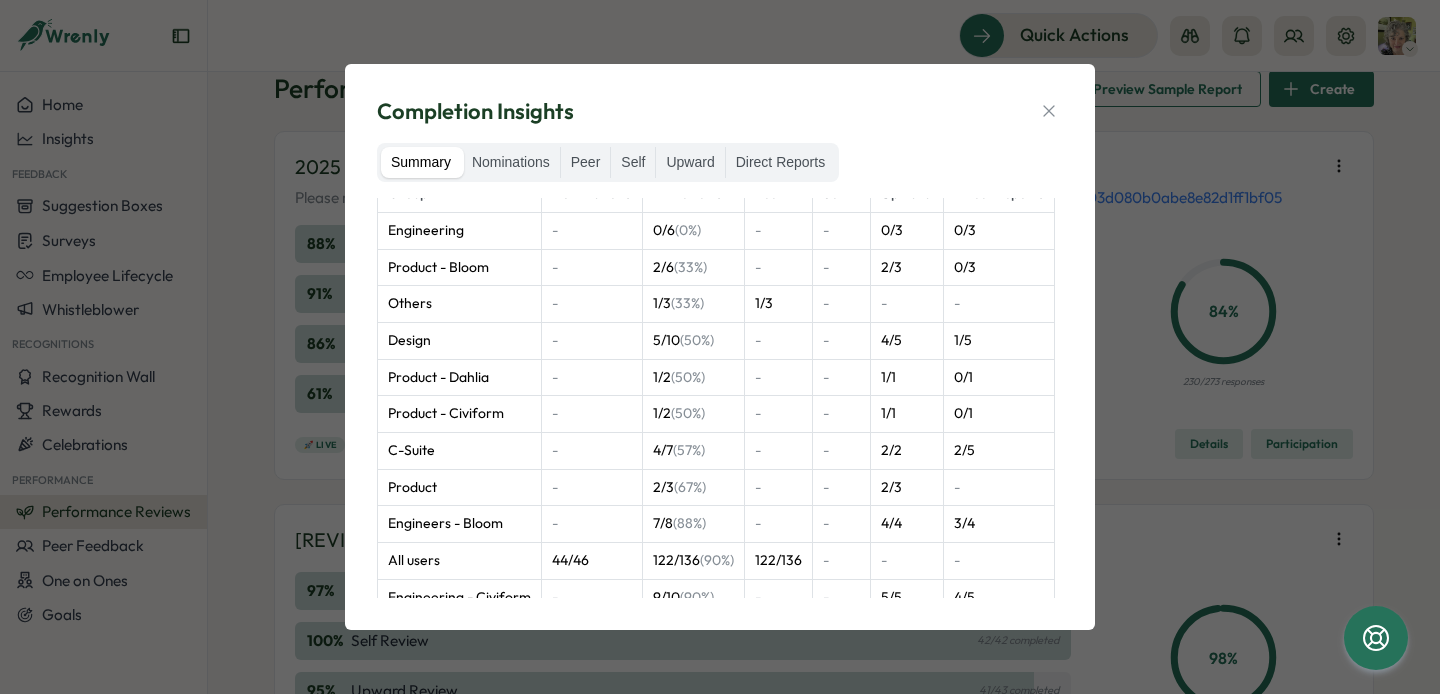 scroll, scrollTop: 24, scrollLeft: 0, axis: vertical 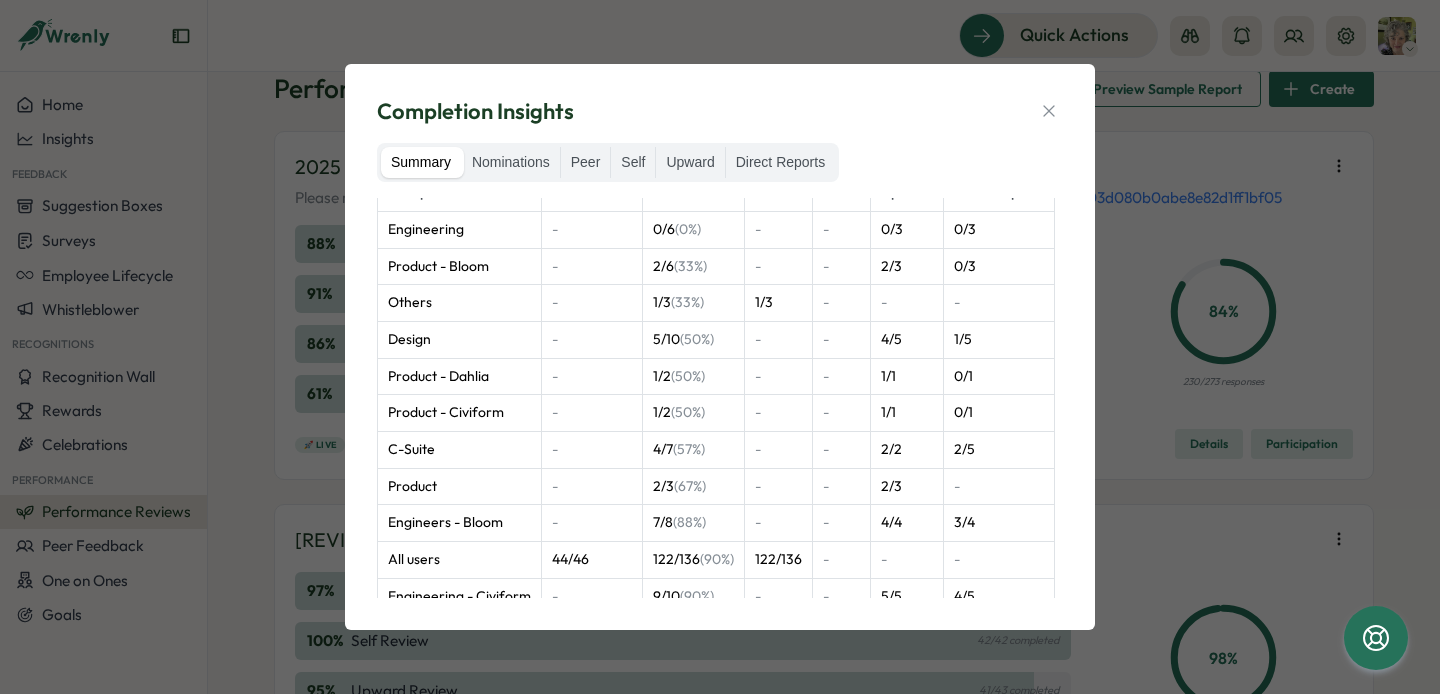 click on "Completion Insights Summary Nominations Peer Self Upward Direct Reports Group Nominations All Reviews Peer  Self  Upward  Direct Reports  Engineering - 0 / 6  (0%) - - 0 / 3 0 / 3 Product - Bloom - 2 / 6  (33%) - - 2 / 3 0 / 3 Others - 1 / 3  (33%) 1 / 3 - - - Design - 5 / 10  (50%) - - 4 / 5 1 / 5 Product - Dahlia - 1 / 2  (50%) - - 1 / 1 0 / 1 Product - Civiform - 1 / 2  (50%) - - 1 / 1 0 / 1 C-Suite - 4 / 7  (57%) - - 2 / 2 2 / 5 Product - 2 / 3  (67%) - - 2 / 3 - Engineers - Bloom - 7 / 8  (88%) - - 4 / 4 3 / 4 All users 44 / 46 122 / 136  (90%) 122 / 136 - - - Engineering - Civiform - 9 / 10  (90%) - - 5 / 5 4 / 5 Entire Organization - 42 / 46  (91%) - 42 / 46 - - Engineers - Consulting - 12 / 12  (100%) - - 6 / 6 6 / 6 Growth - 10 / 10  (100%) - - 5 / 5 5 / 5 Ops - 6 / 6  (100%) - - 3 / 3 3 / 3 Product - Consulting - 6 / 6  (100%) - - 3 / 3 3 / 3" at bounding box center [720, 347] 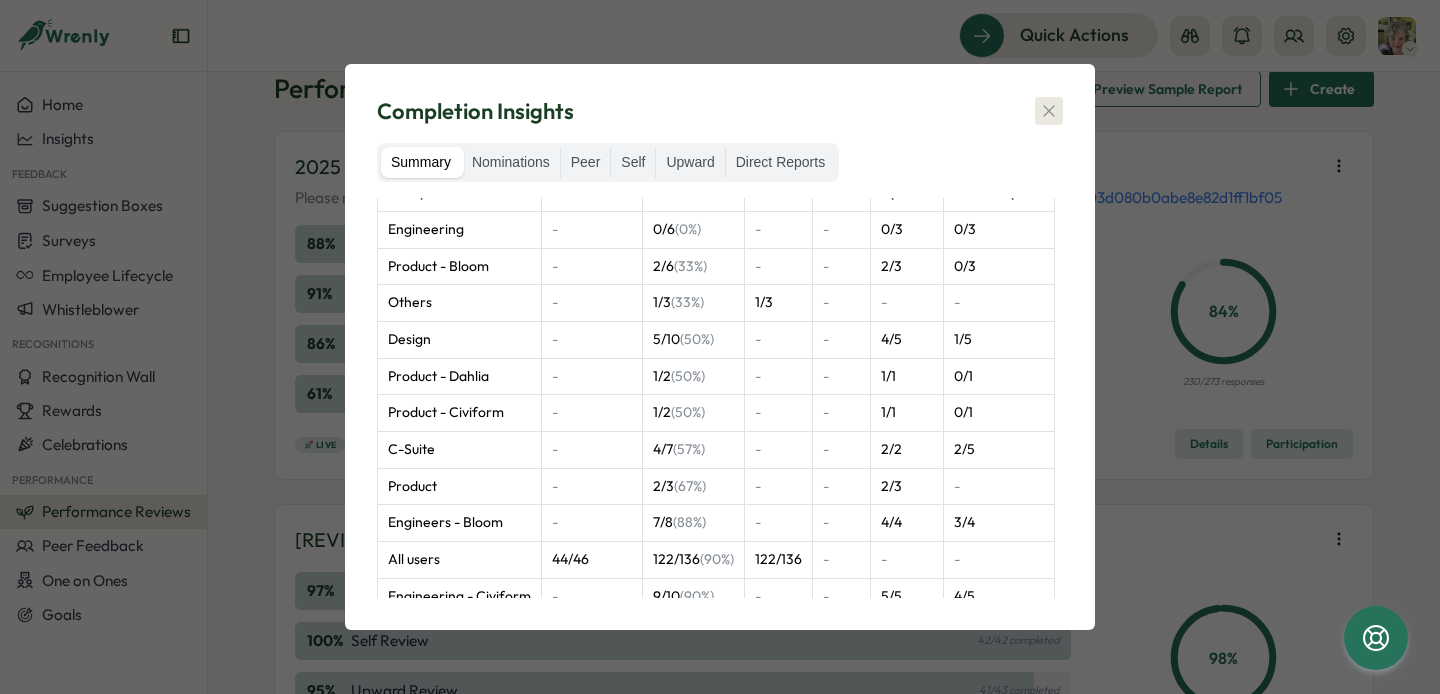 click 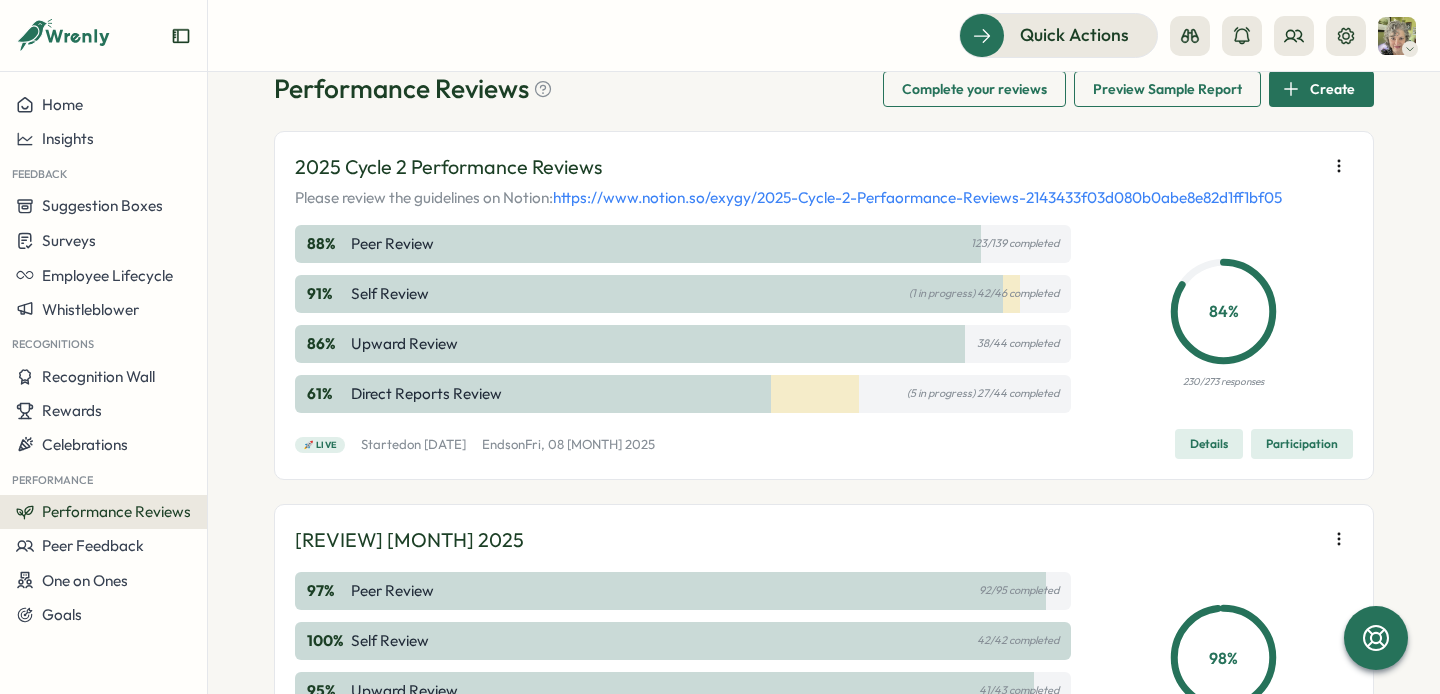 click on "Details" at bounding box center (1209, 444) 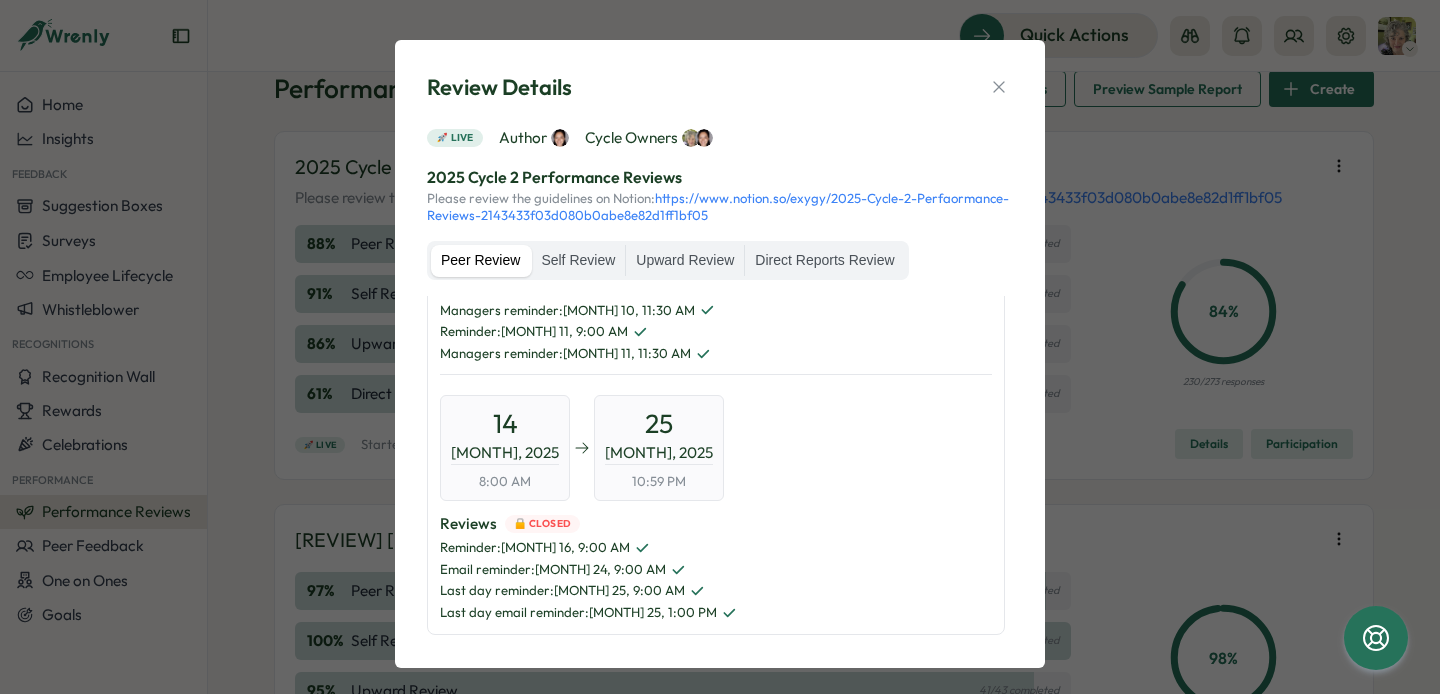 scroll, scrollTop: 211, scrollLeft: 0, axis: vertical 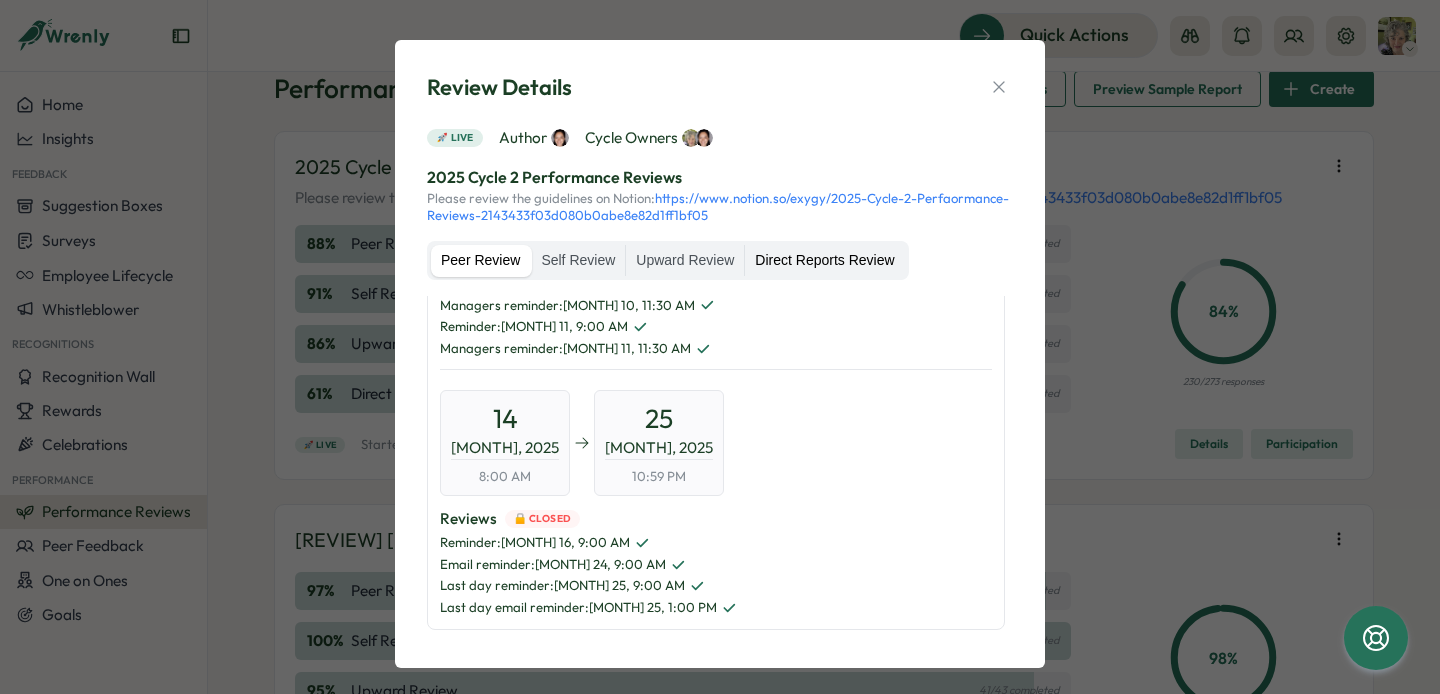click on "Direct Reports Review" at bounding box center (824, 261) 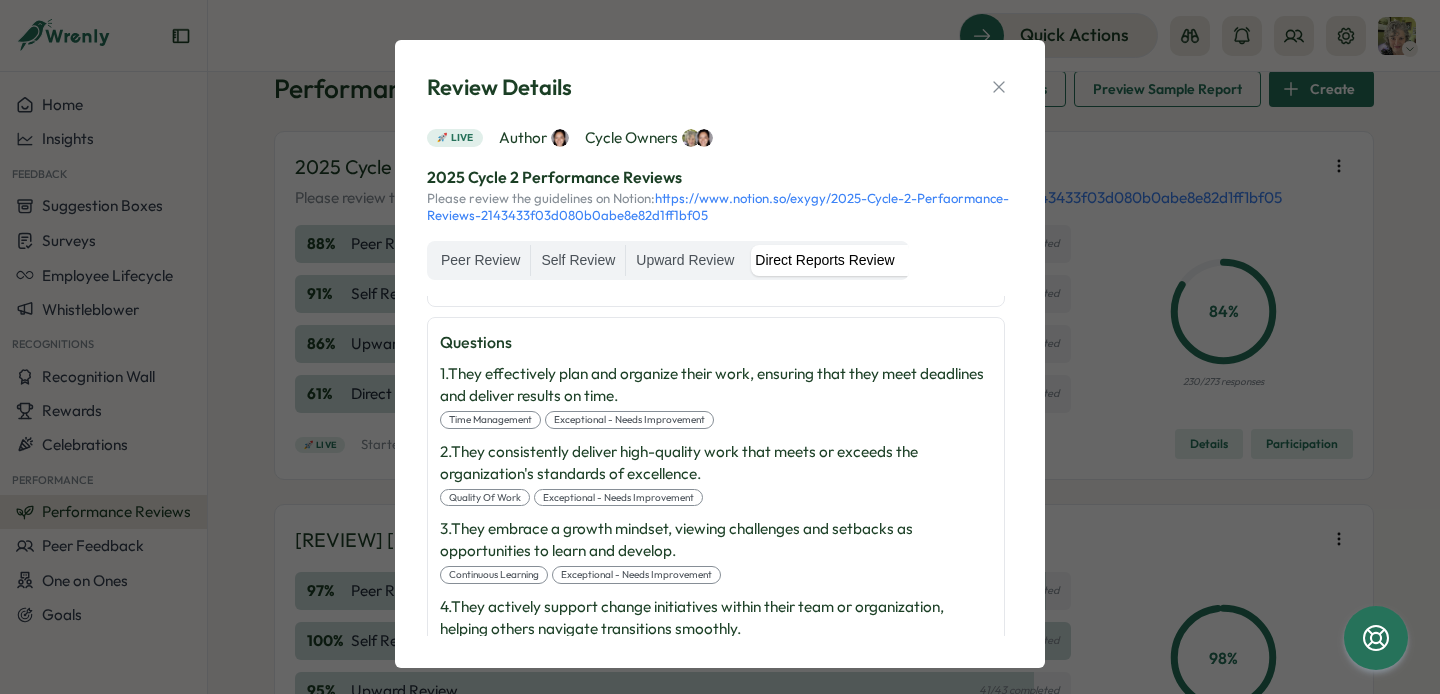 scroll, scrollTop: 1525, scrollLeft: 0, axis: vertical 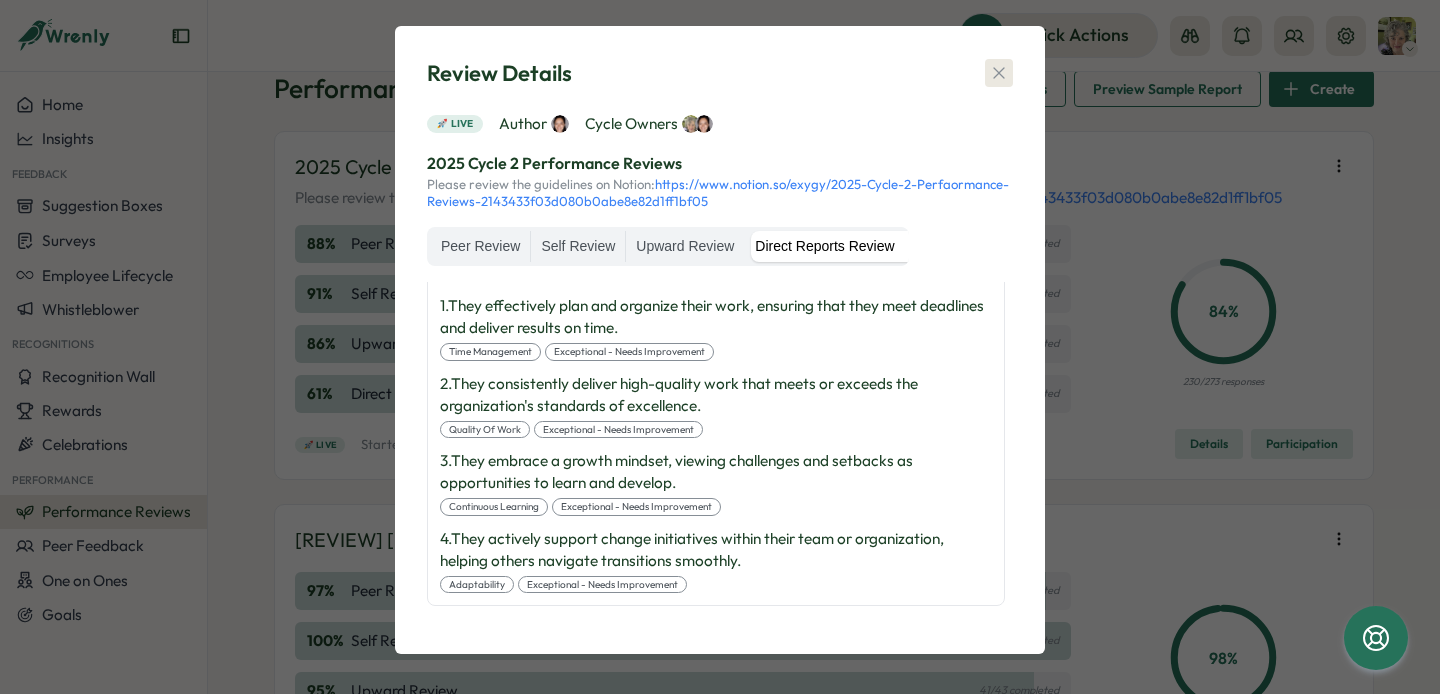click 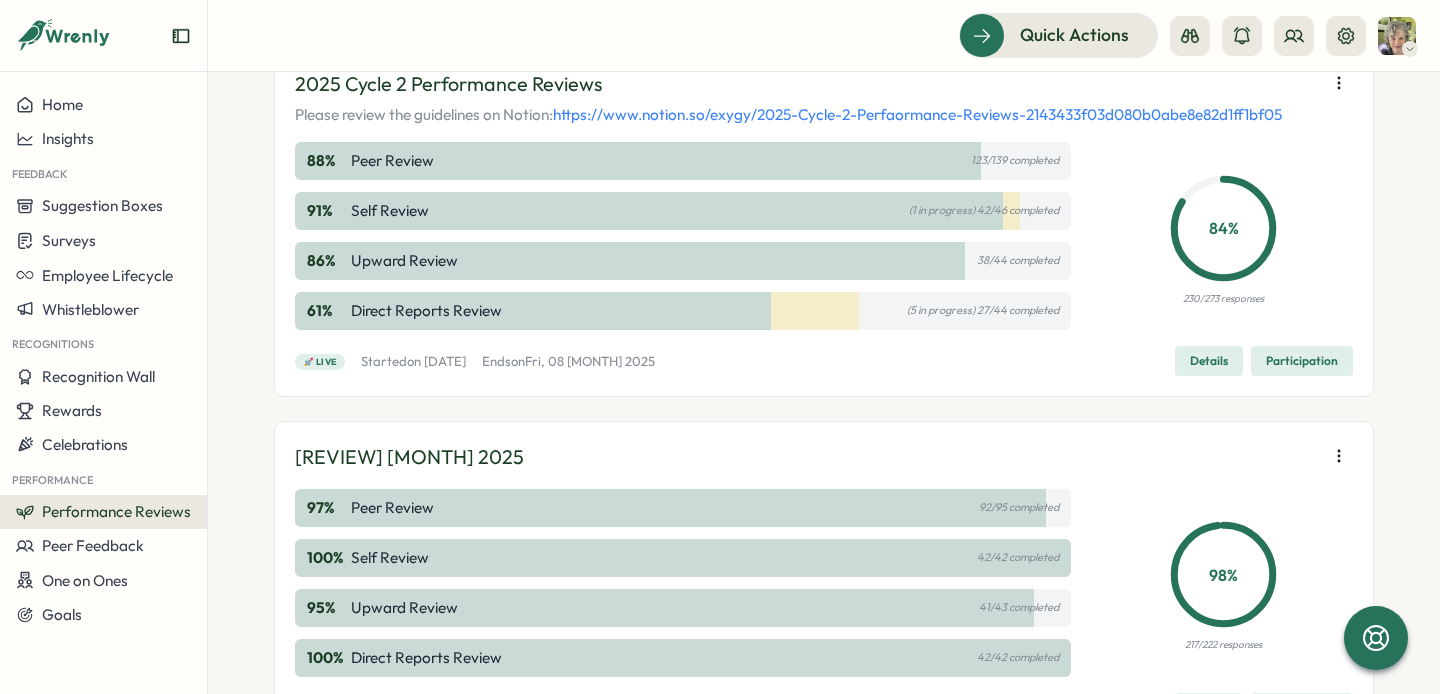 scroll, scrollTop: 0, scrollLeft: 0, axis: both 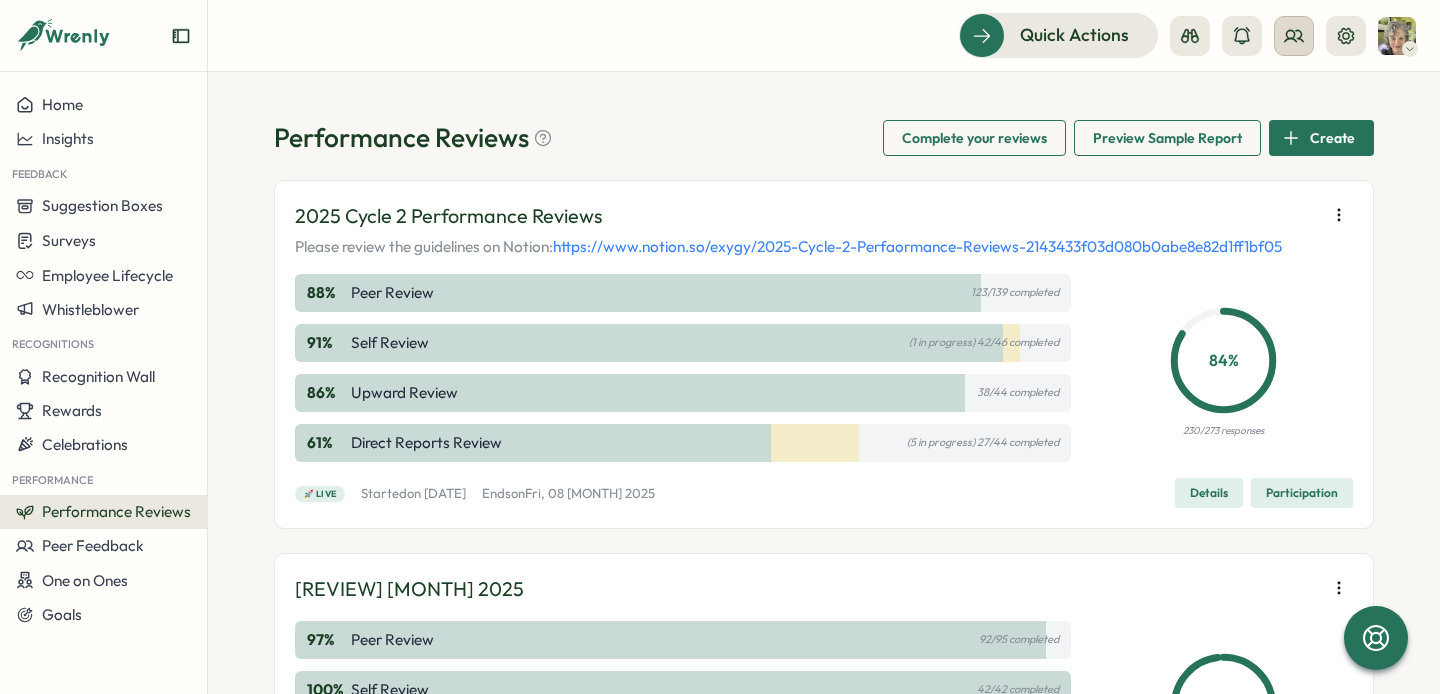click at bounding box center (1294, 36) 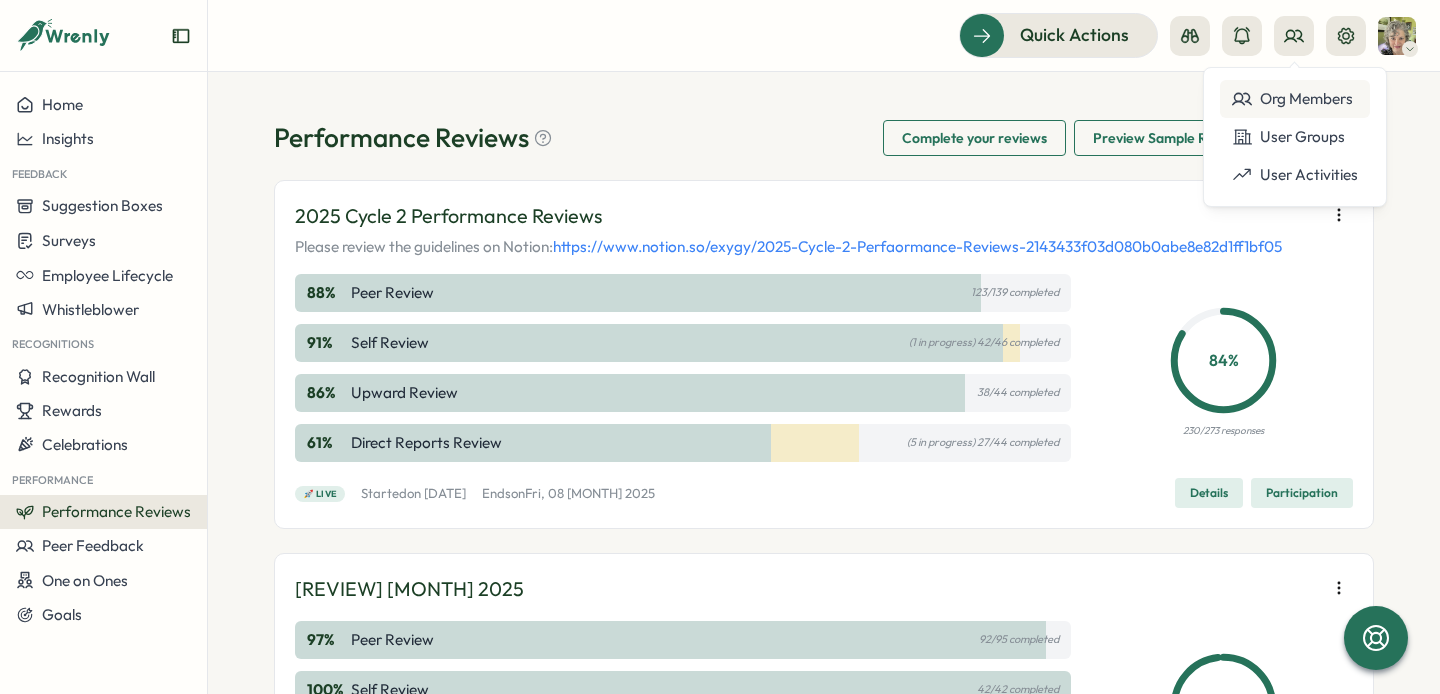 click on "Org Members" at bounding box center [1295, 99] 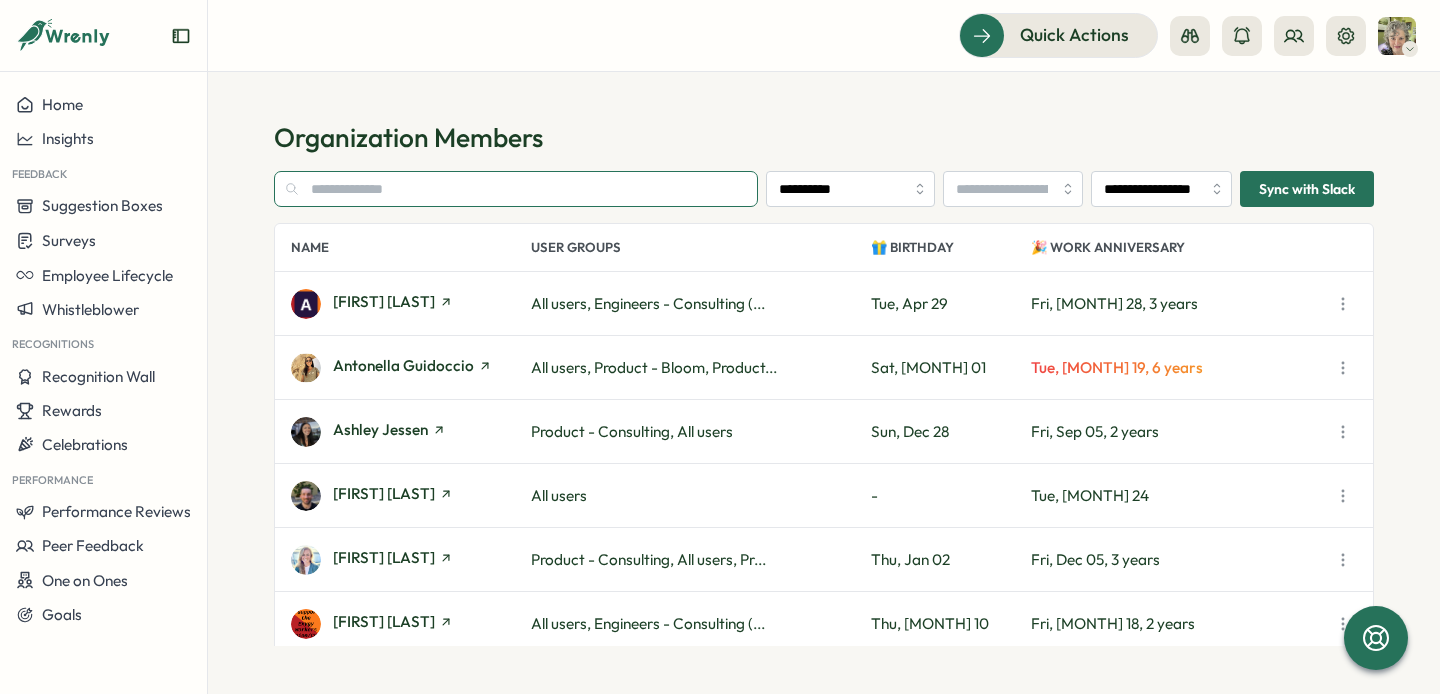 click at bounding box center (516, 189) 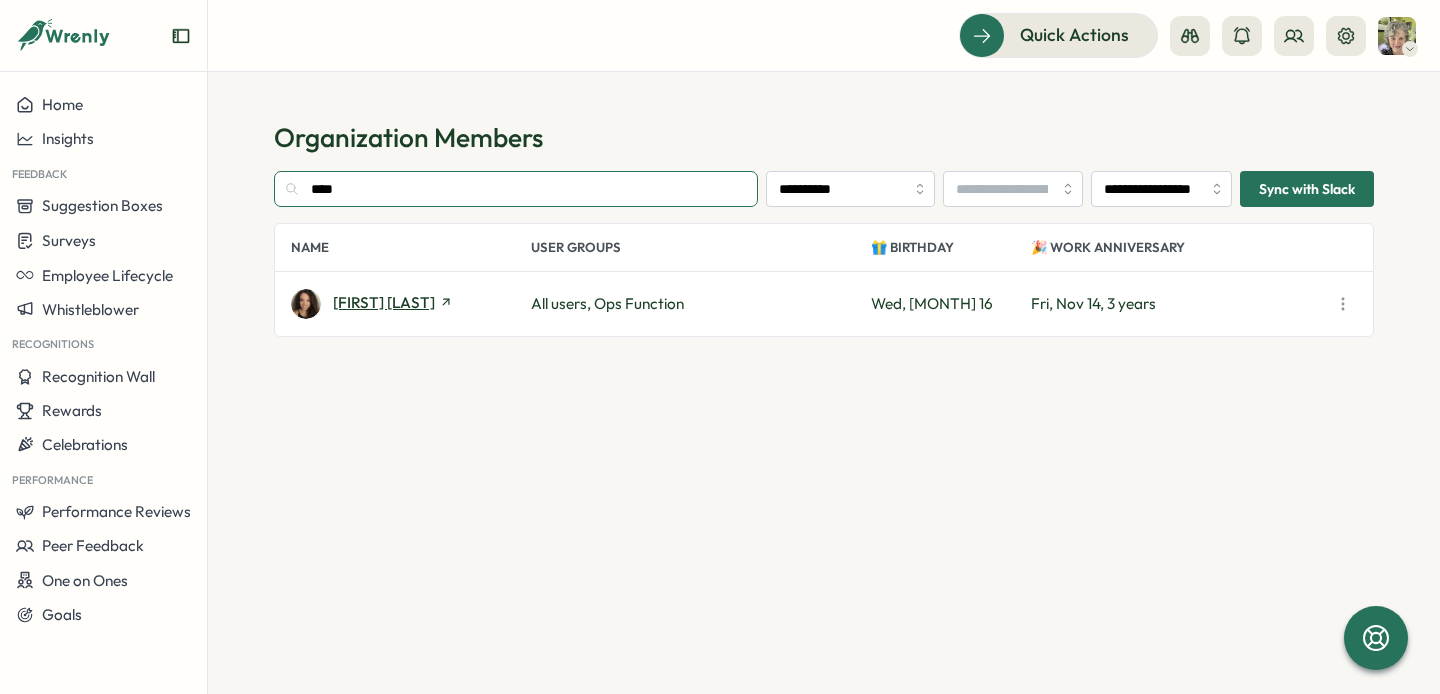 type on "****" 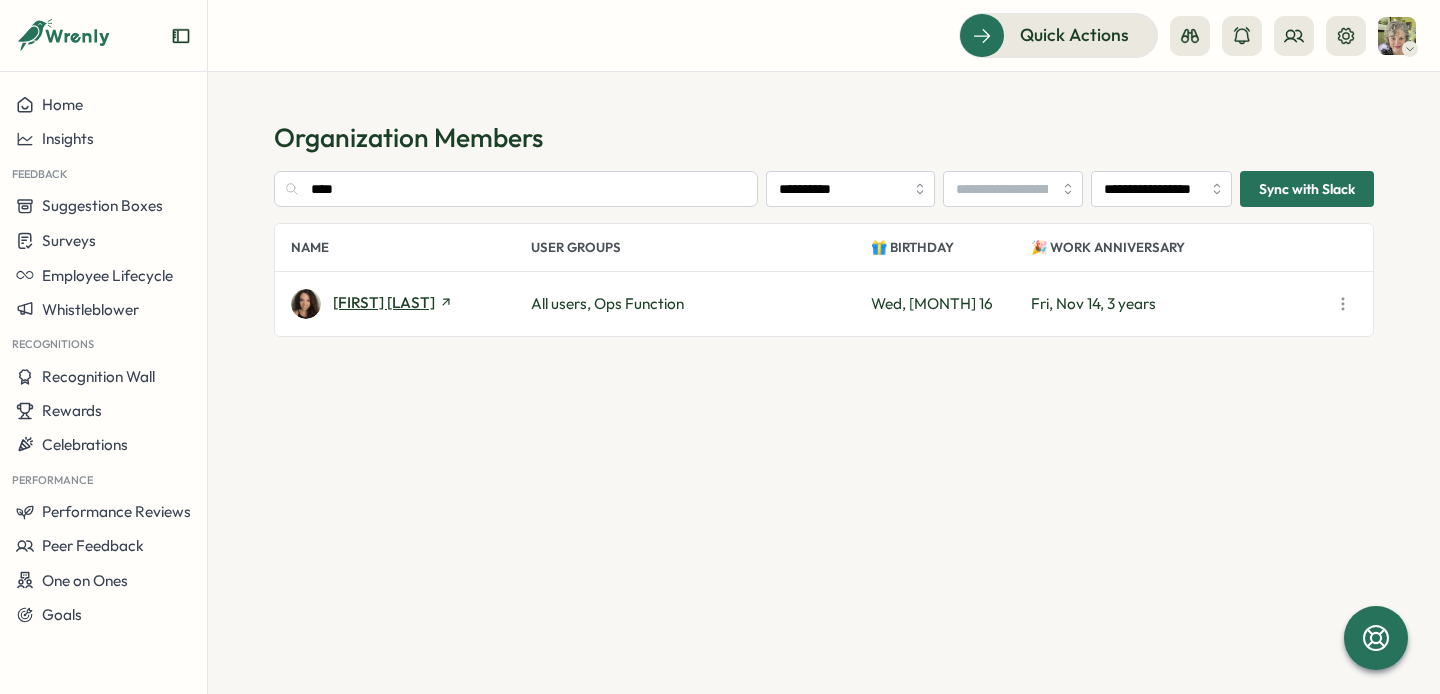 click on "[FIRST] [LAST]" at bounding box center [384, 302] 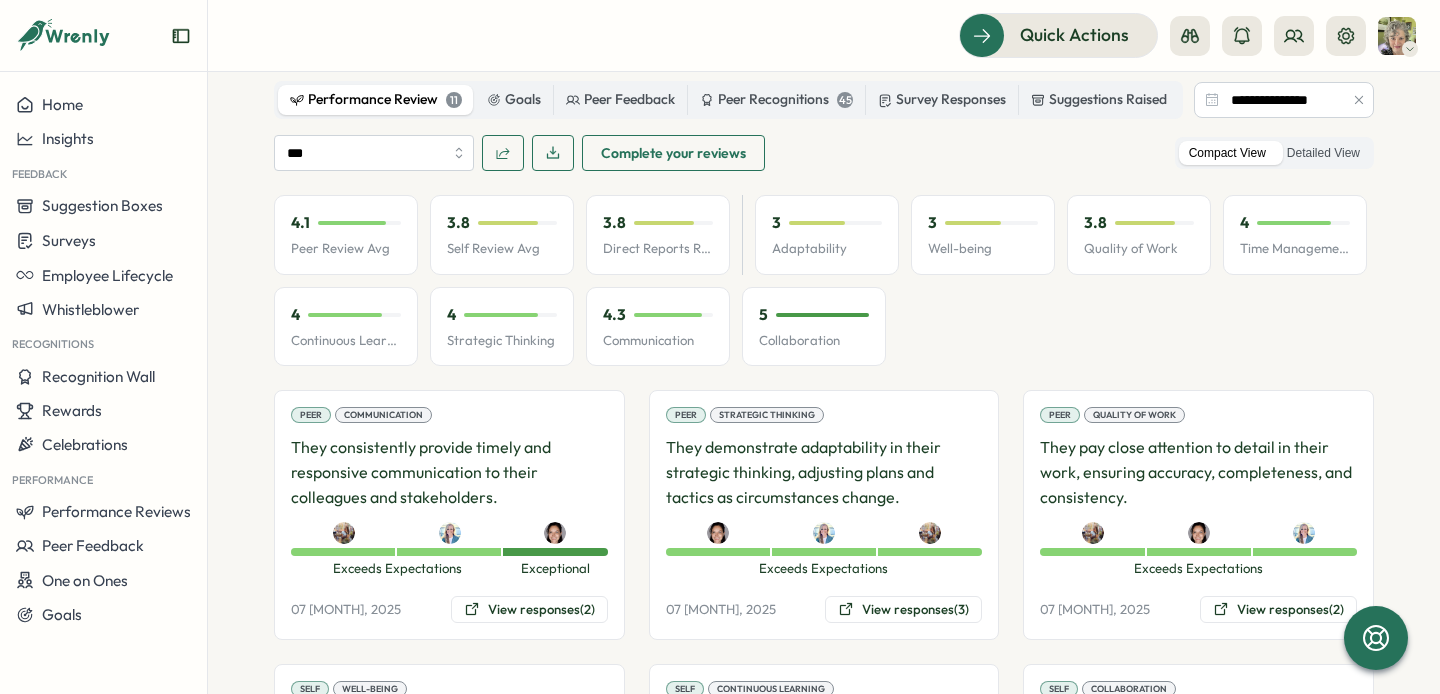 scroll, scrollTop: 1026, scrollLeft: 0, axis: vertical 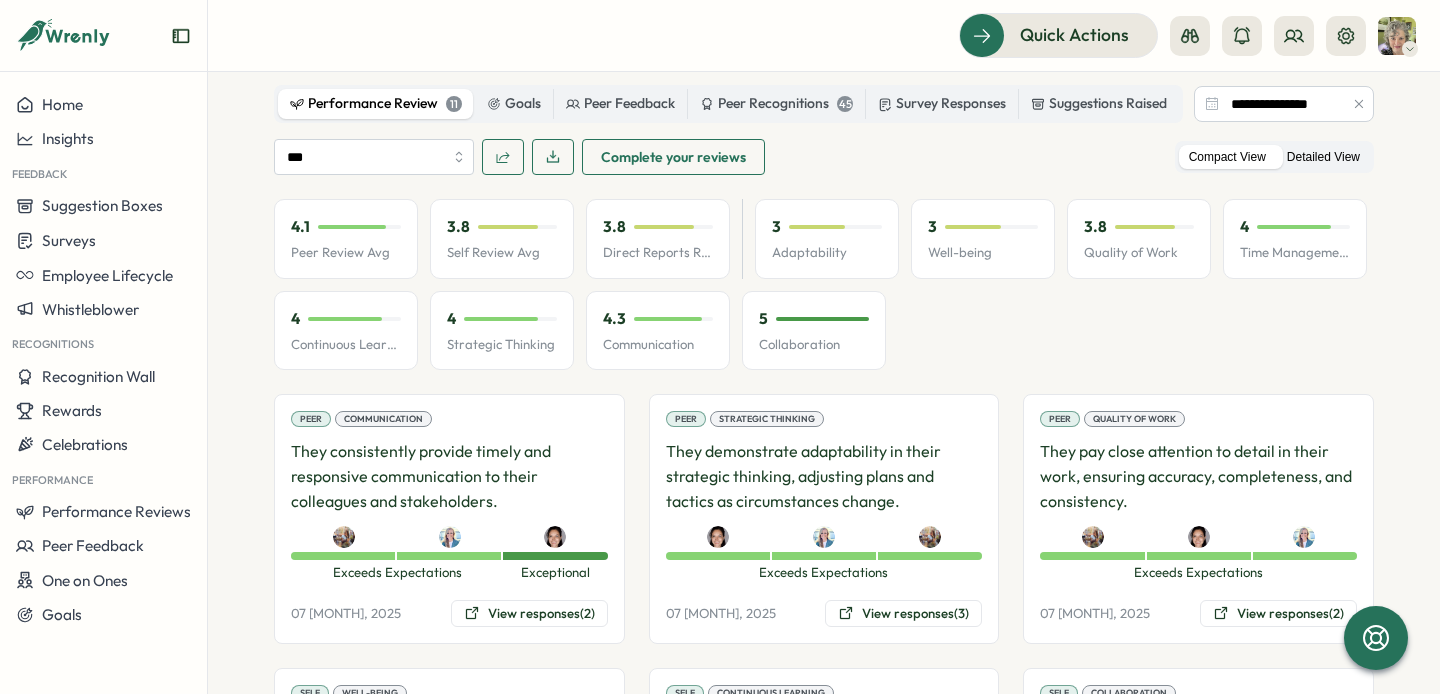 click on "Detailed View" at bounding box center (1323, 157) 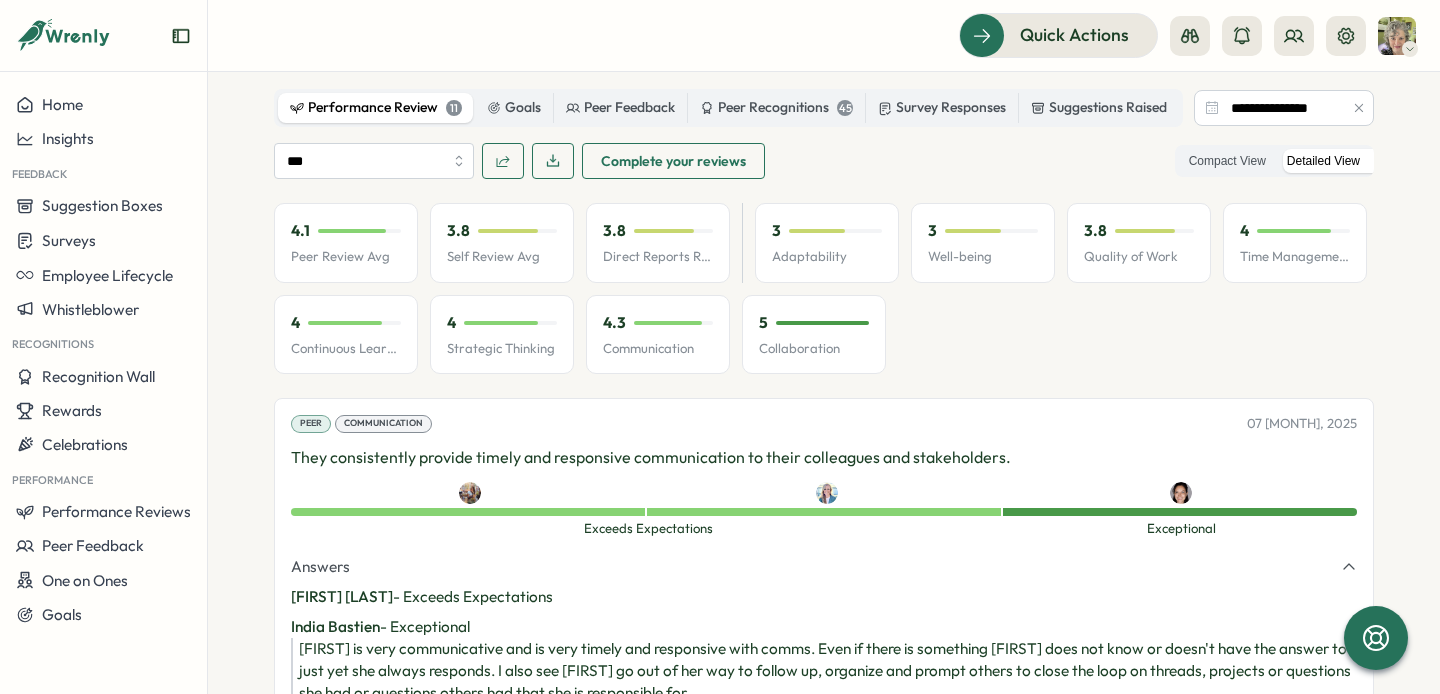 scroll, scrollTop: 1012, scrollLeft: 0, axis: vertical 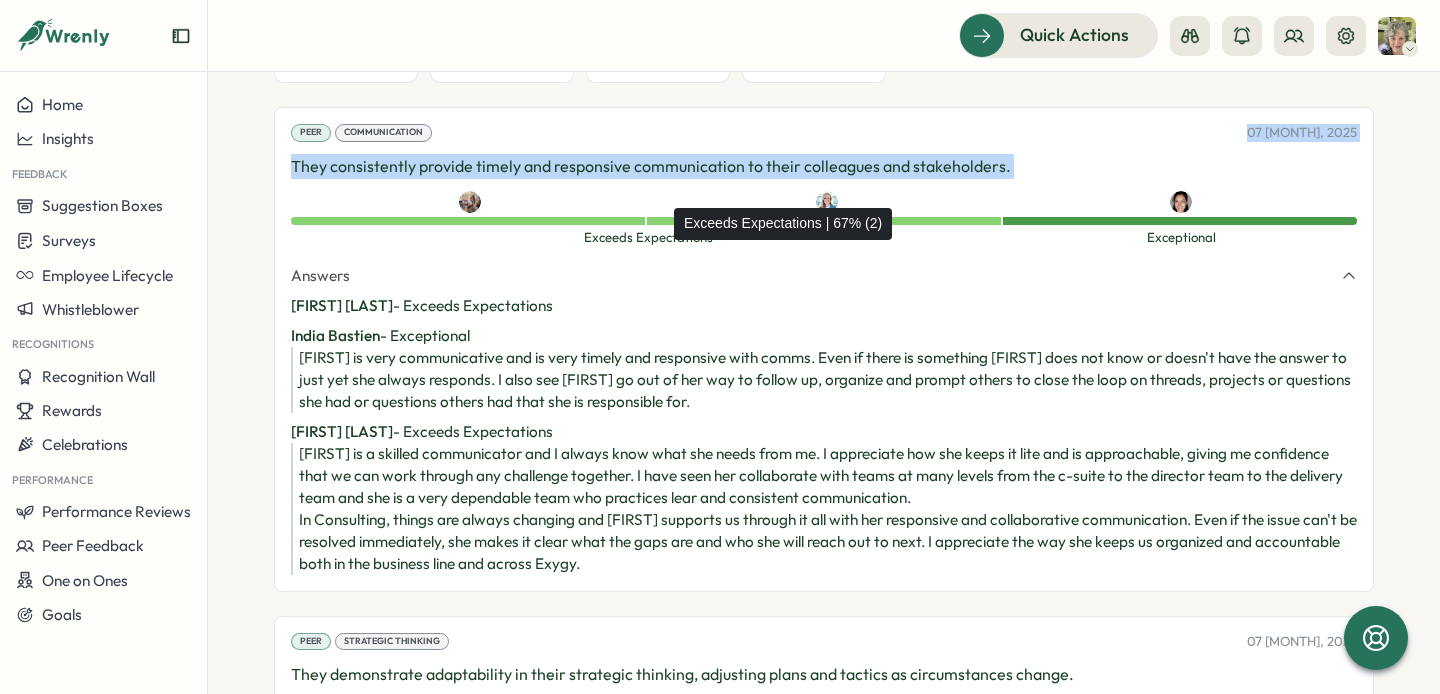 drag, startPoint x: 237, startPoint y: 85, endPoint x: 664, endPoint y: 224, distance: 449.05457 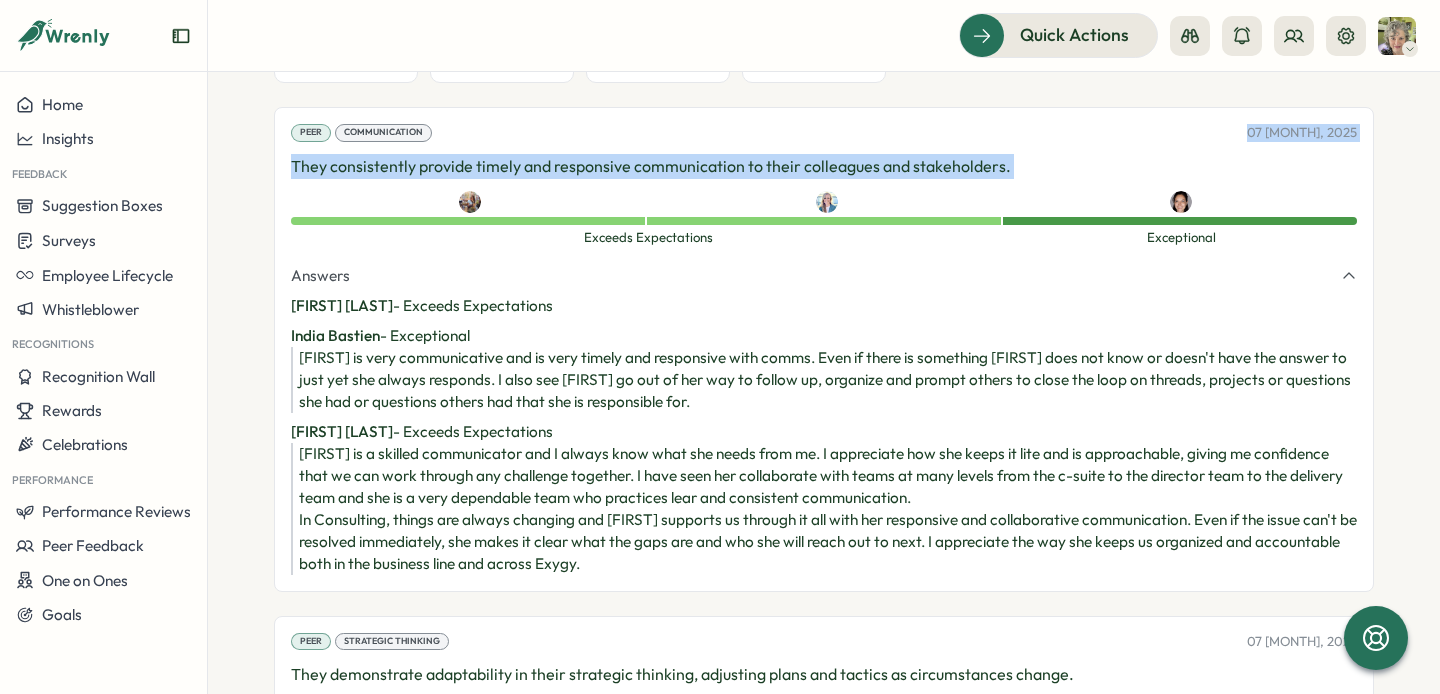 click on "**********" at bounding box center [824, 383] 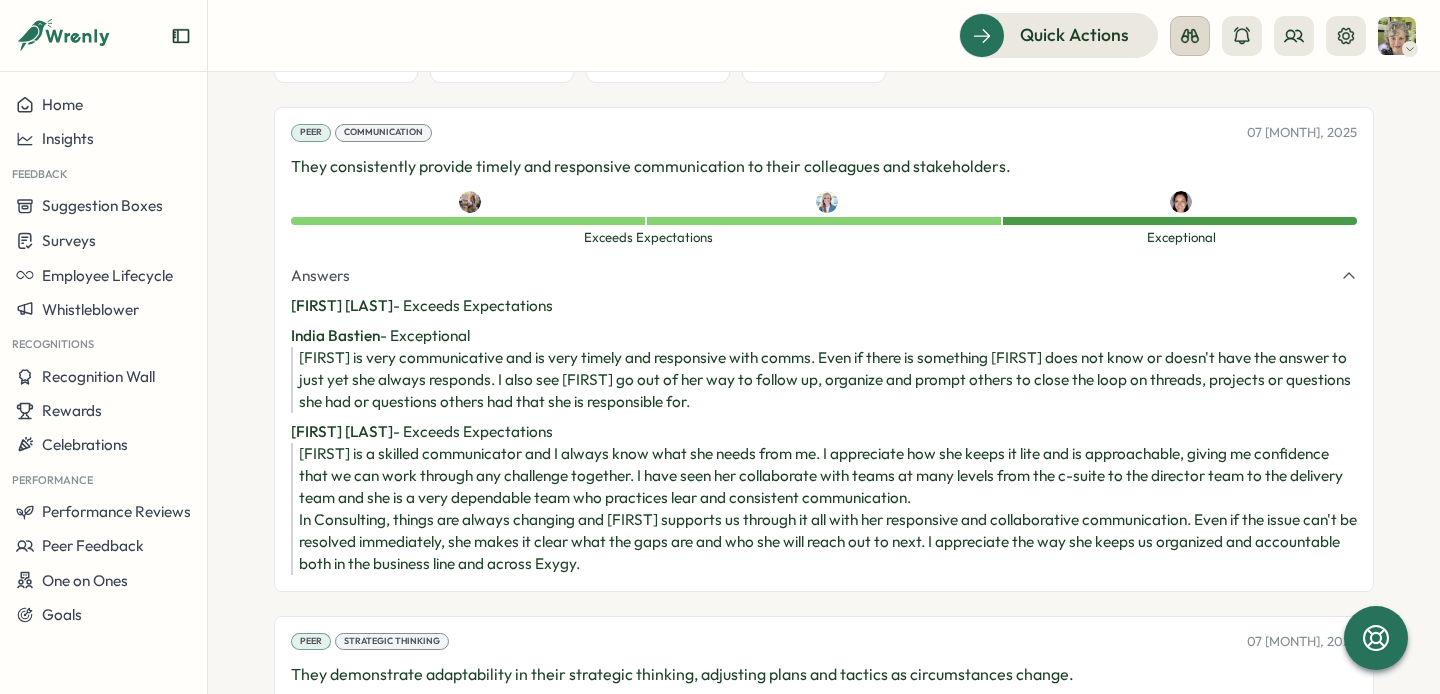 click 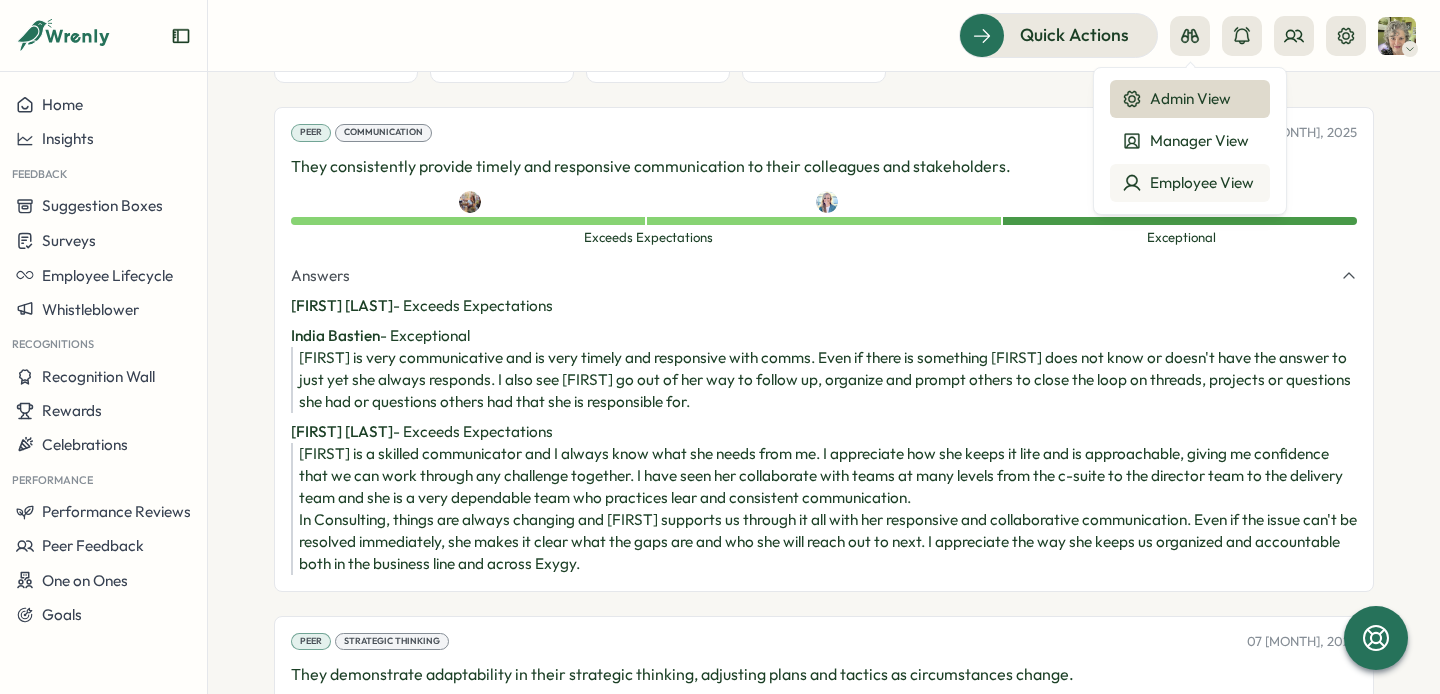 click on "Employee View" at bounding box center [1190, 183] 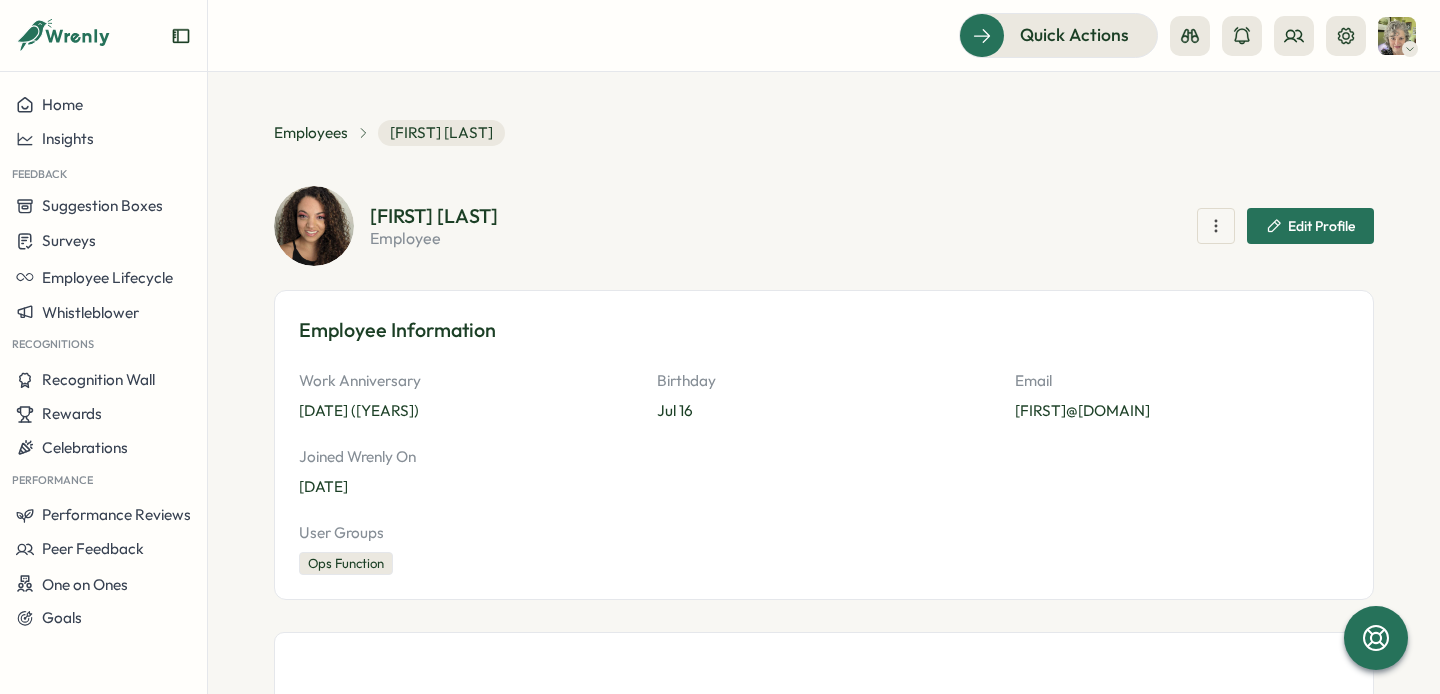 scroll, scrollTop: 0, scrollLeft: 0, axis: both 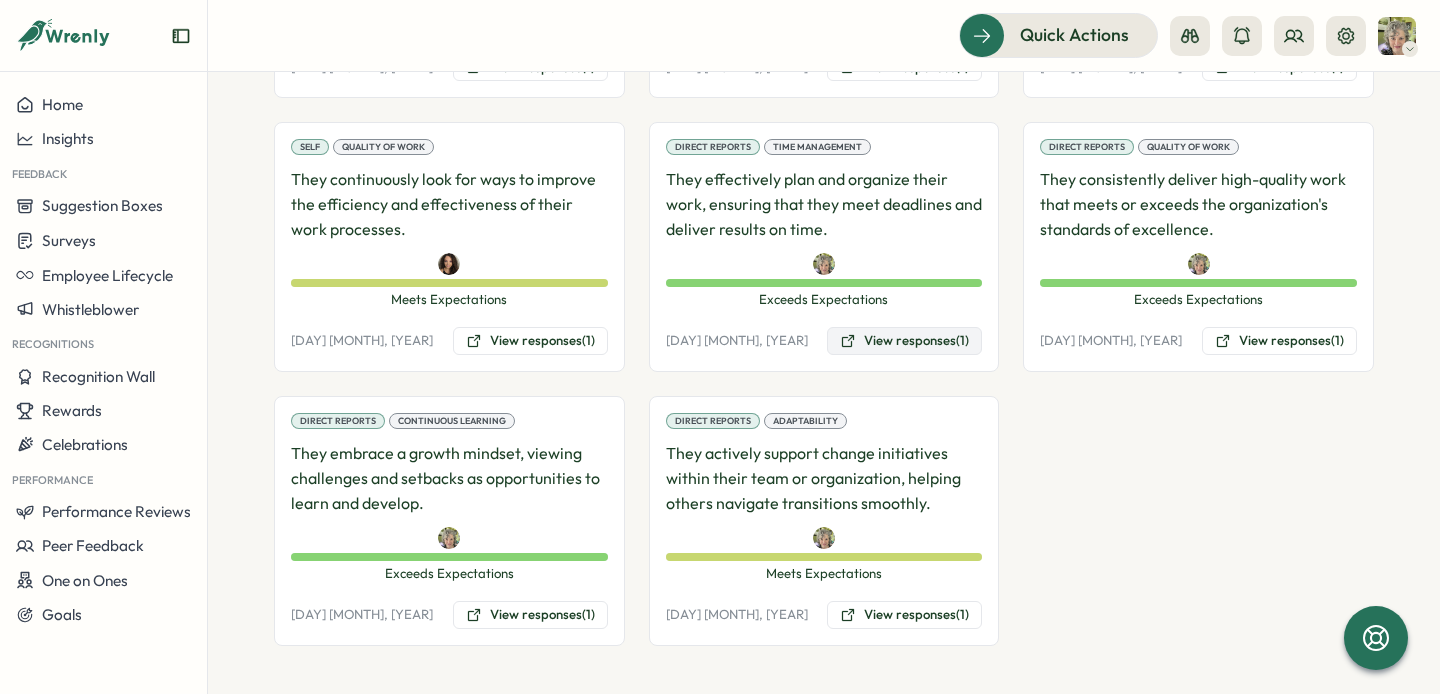 click on "View responses  (1)" at bounding box center [904, 341] 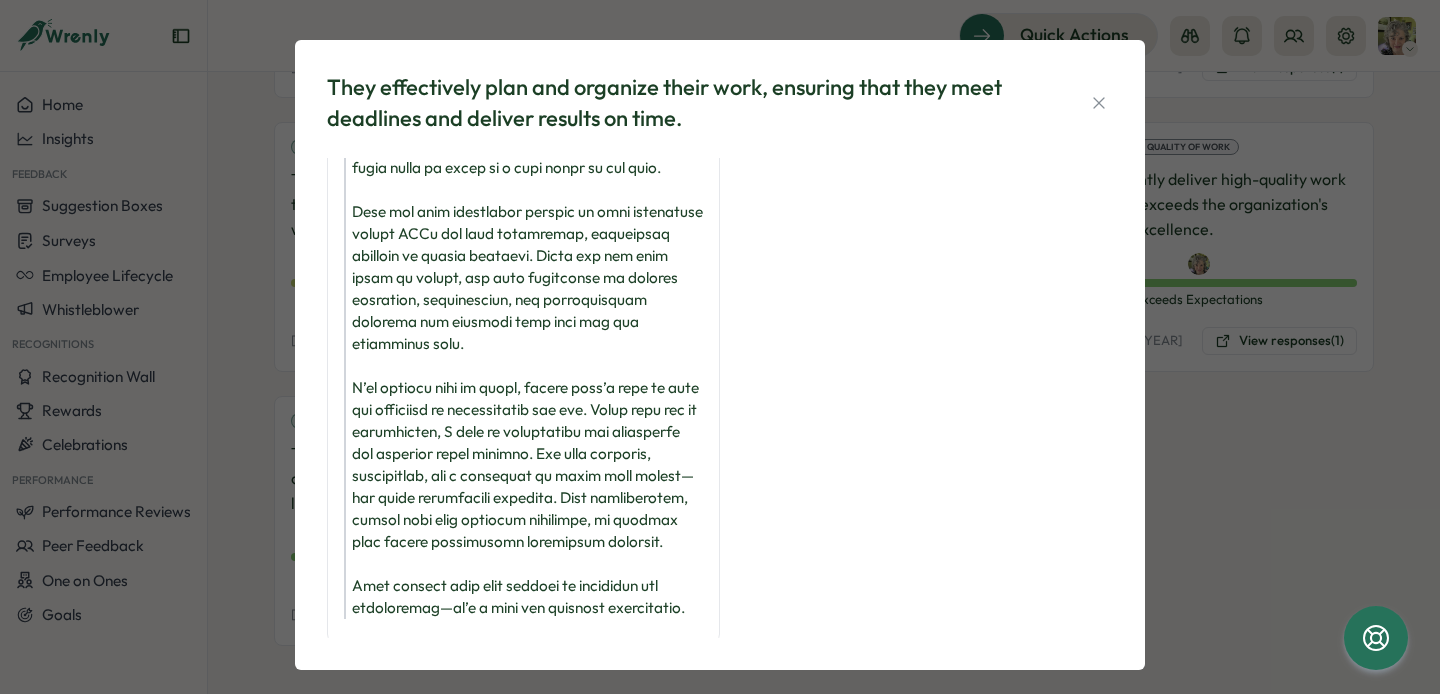 scroll, scrollTop: 0, scrollLeft: 0, axis: both 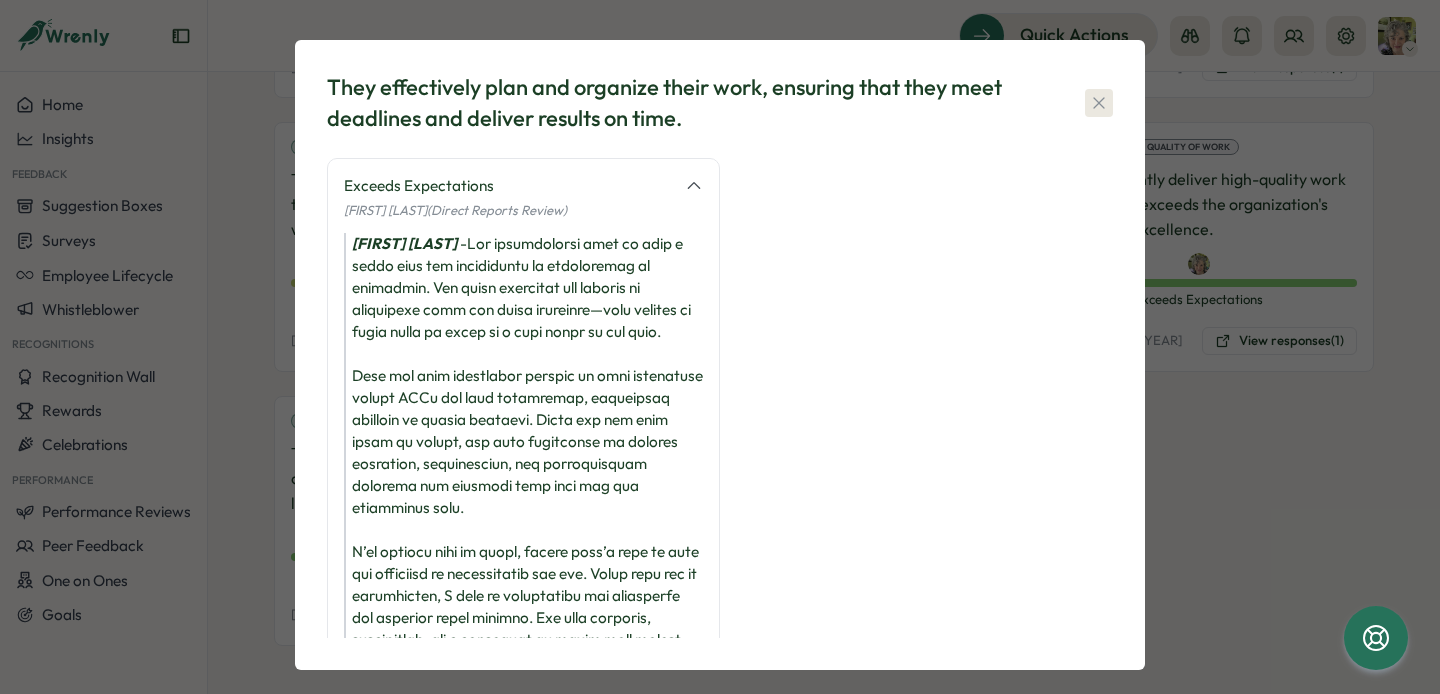 click 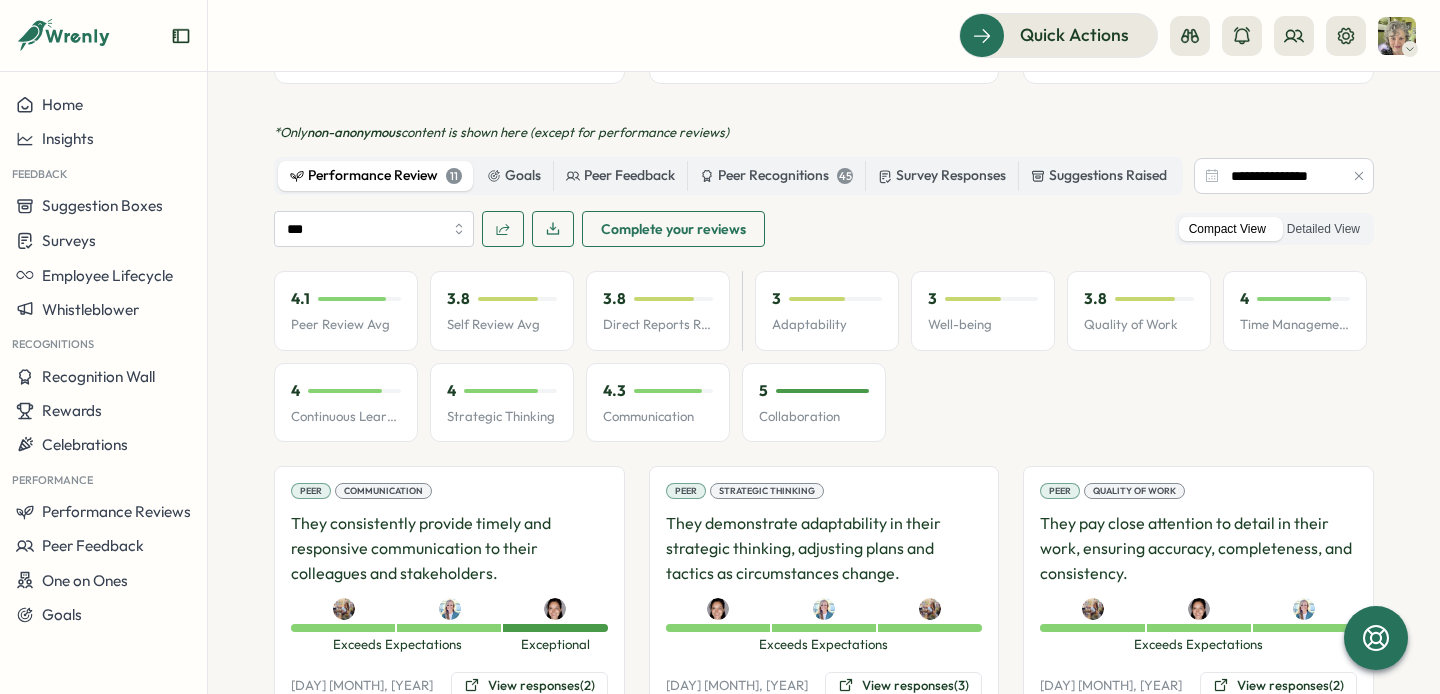scroll, scrollTop: 934, scrollLeft: 0, axis: vertical 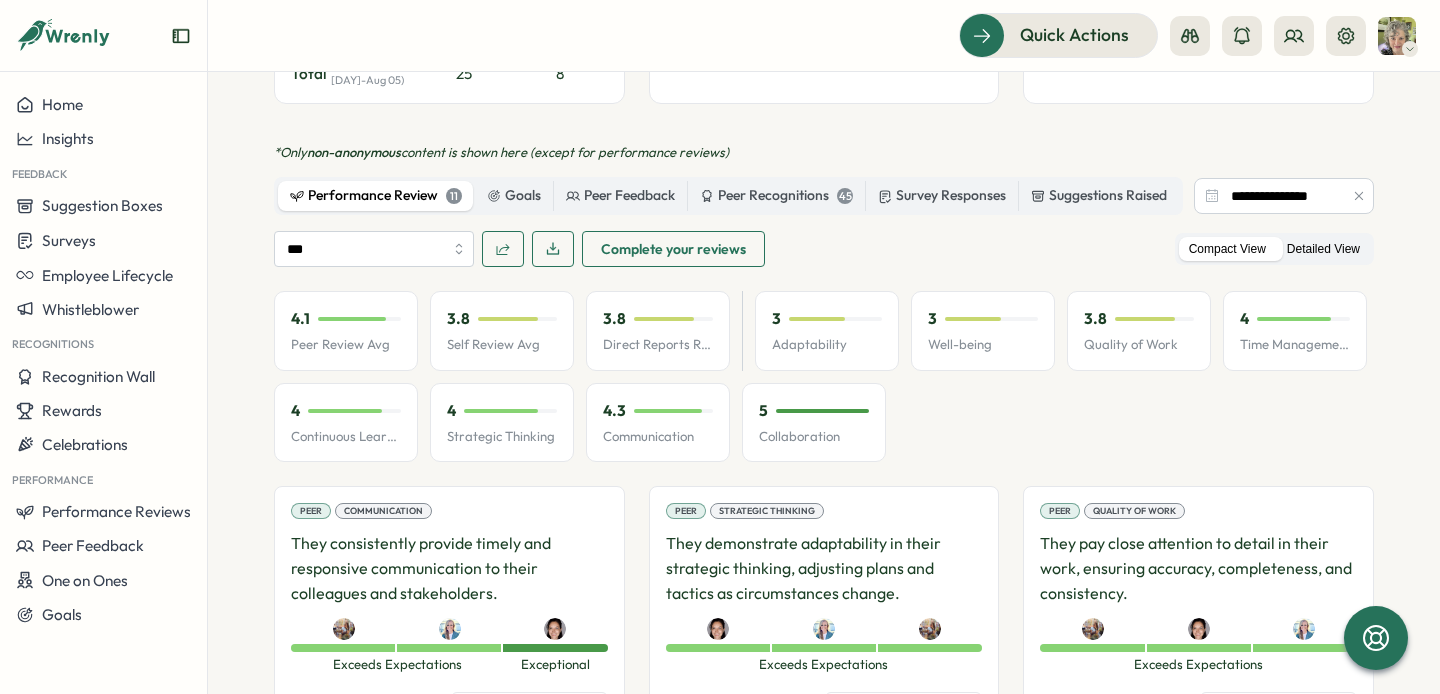 click on "Detailed View" at bounding box center (1323, 249) 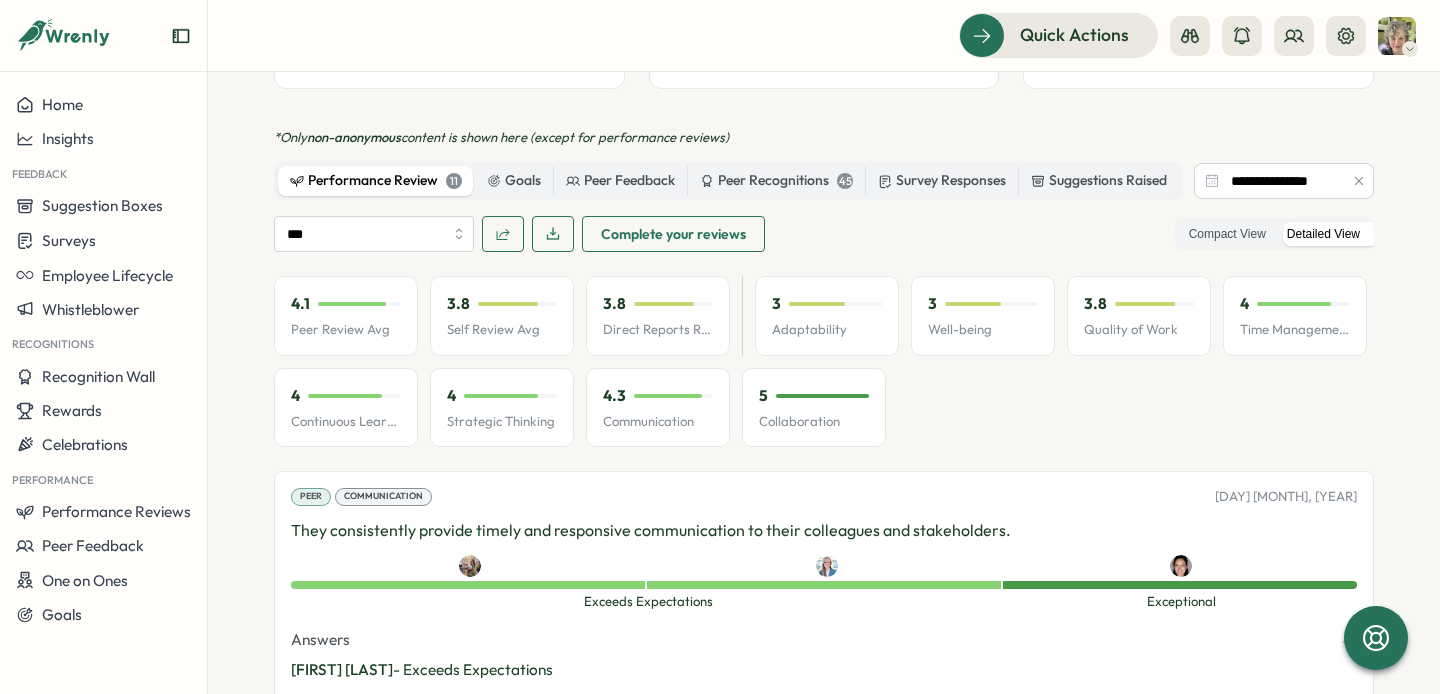 scroll, scrollTop: 954, scrollLeft: 0, axis: vertical 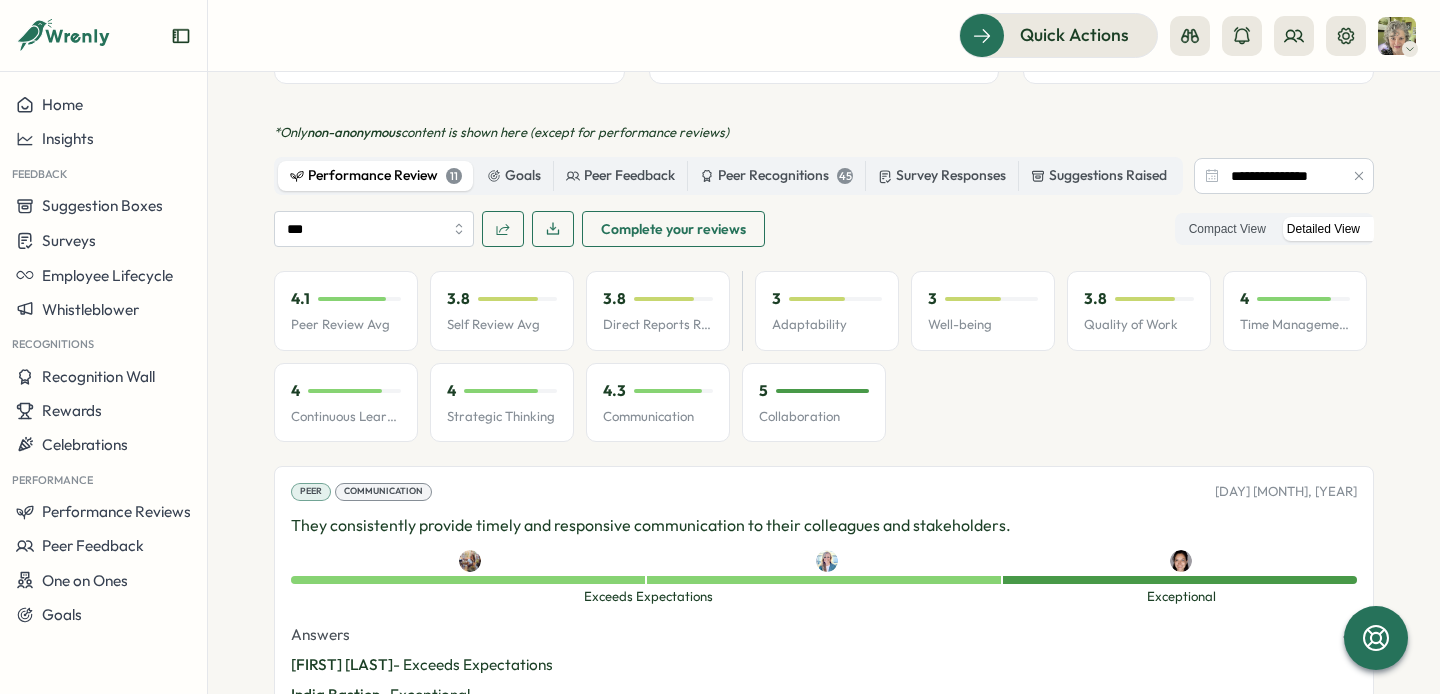 click on "Detailed View" at bounding box center [1323, 229] 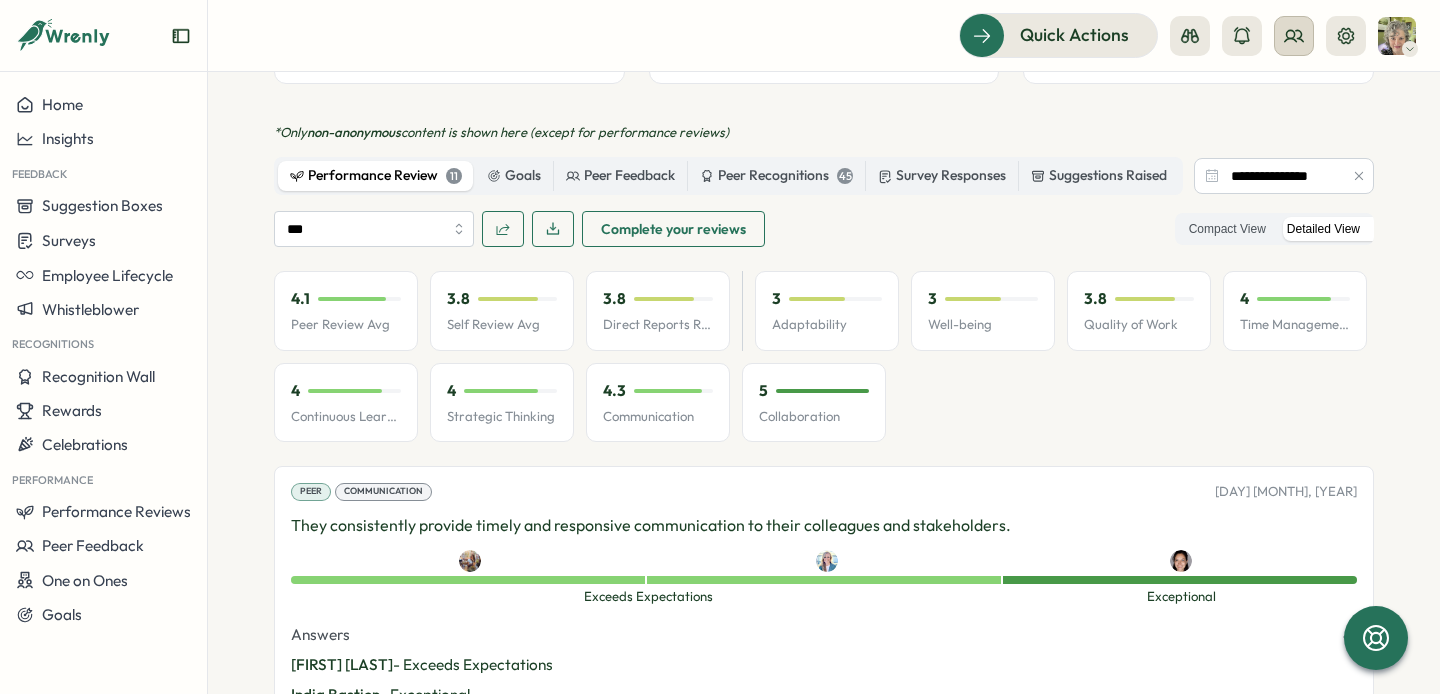 scroll, scrollTop: 954, scrollLeft: 0, axis: vertical 